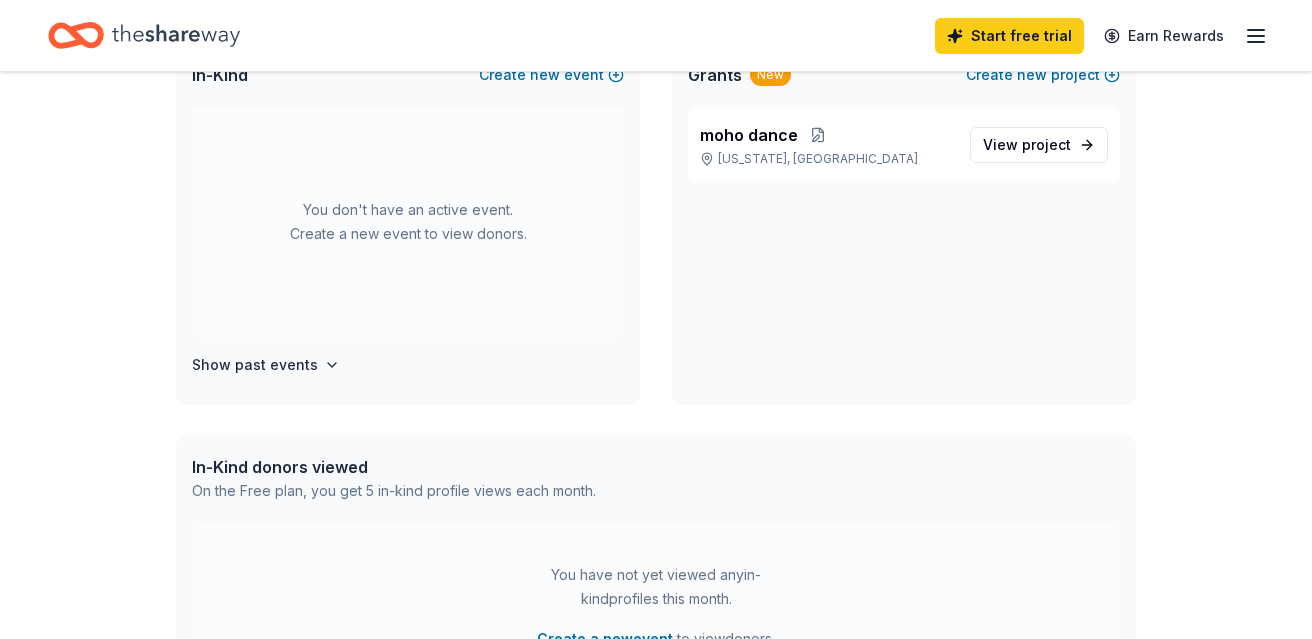 scroll, scrollTop: 152, scrollLeft: 0, axis: vertical 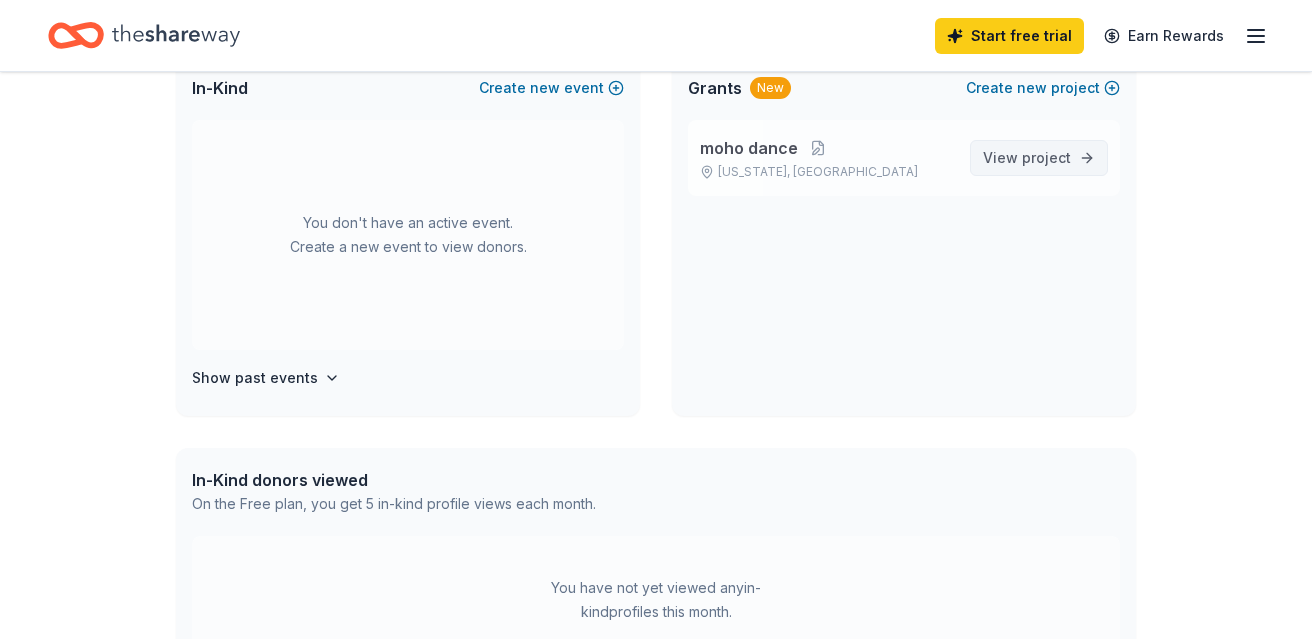 click on "project" at bounding box center [1046, 157] 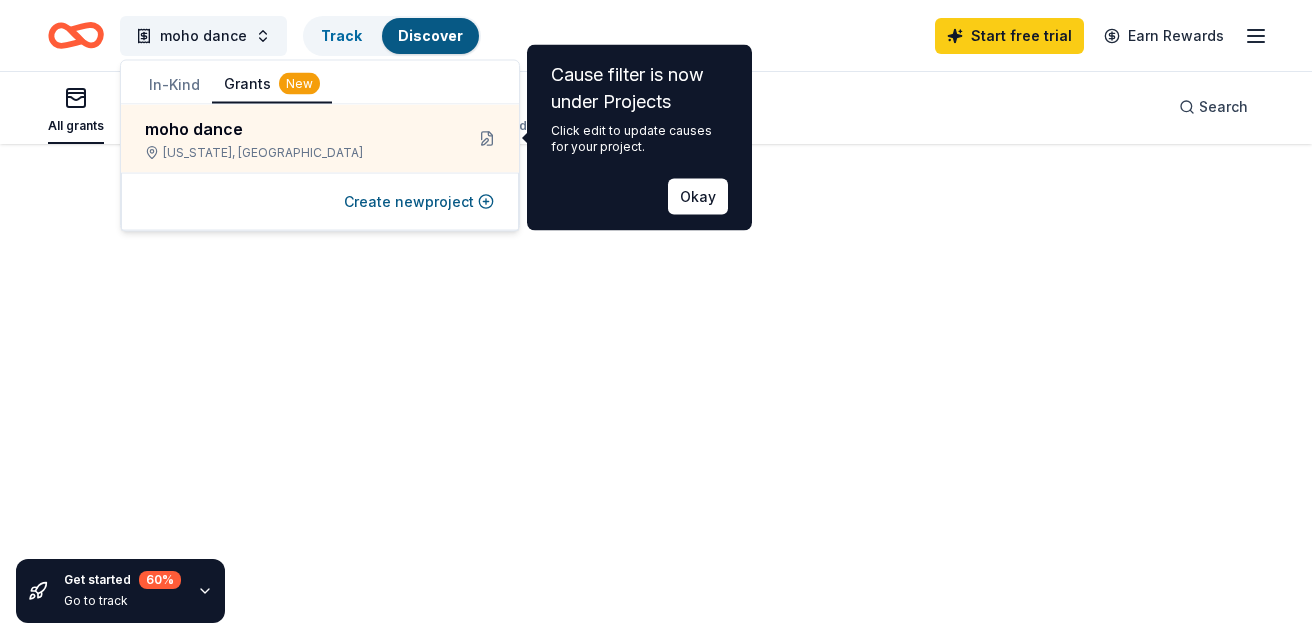 scroll, scrollTop: 0, scrollLeft: 0, axis: both 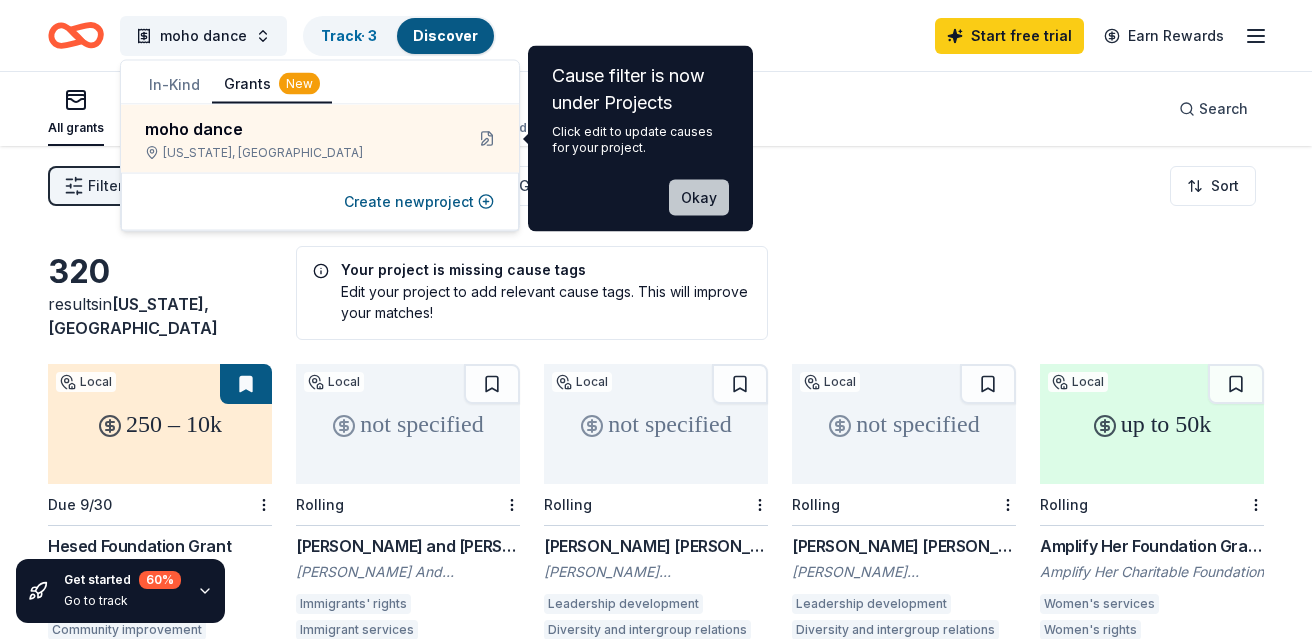 click on "Okay" at bounding box center [699, 198] 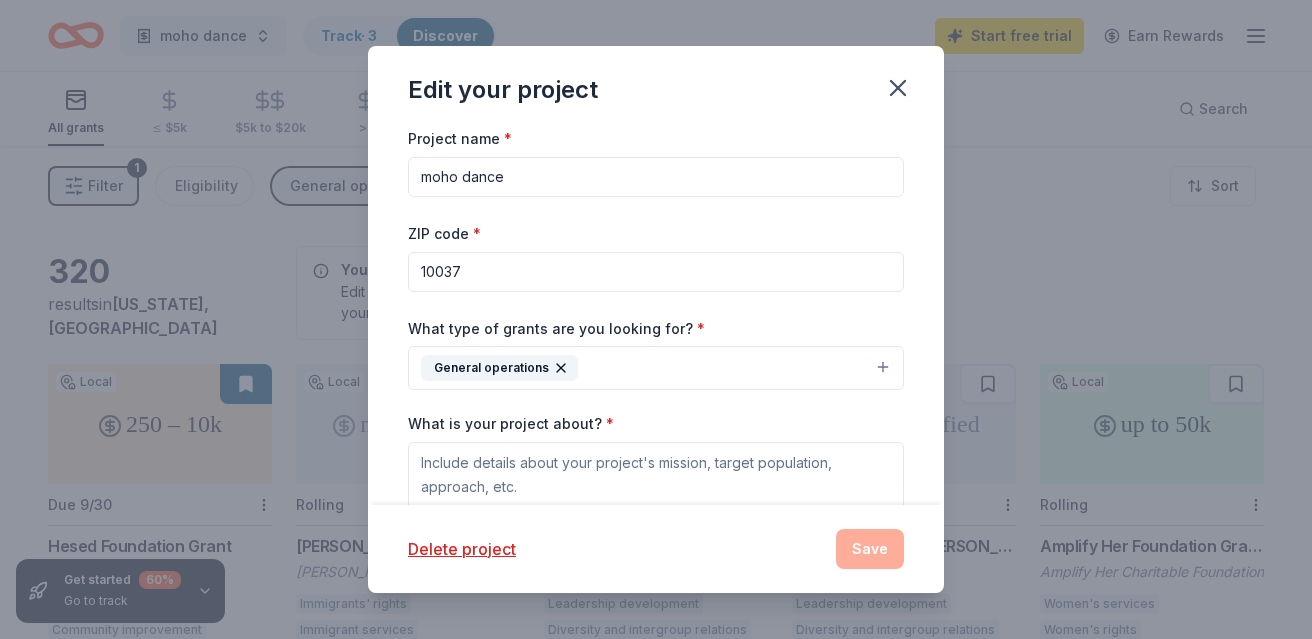 drag, startPoint x: 533, startPoint y: 172, endPoint x: 455, endPoint y: 168, distance: 78.10249 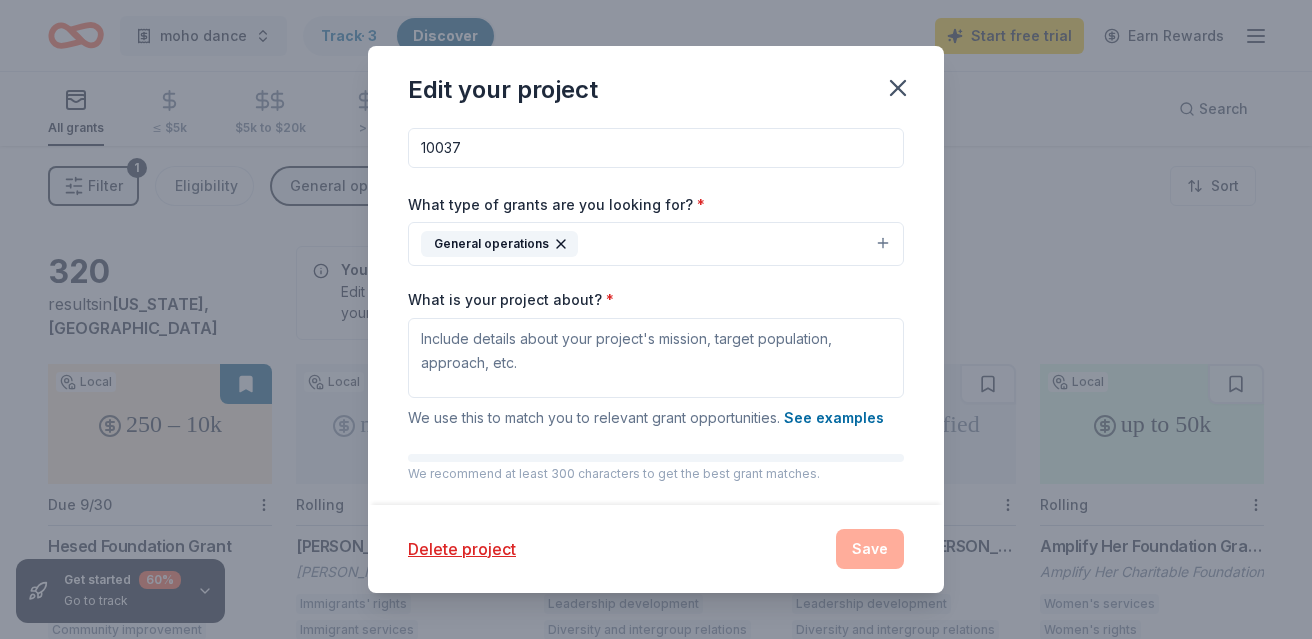 scroll, scrollTop: 128, scrollLeft: 0, axis: vertical 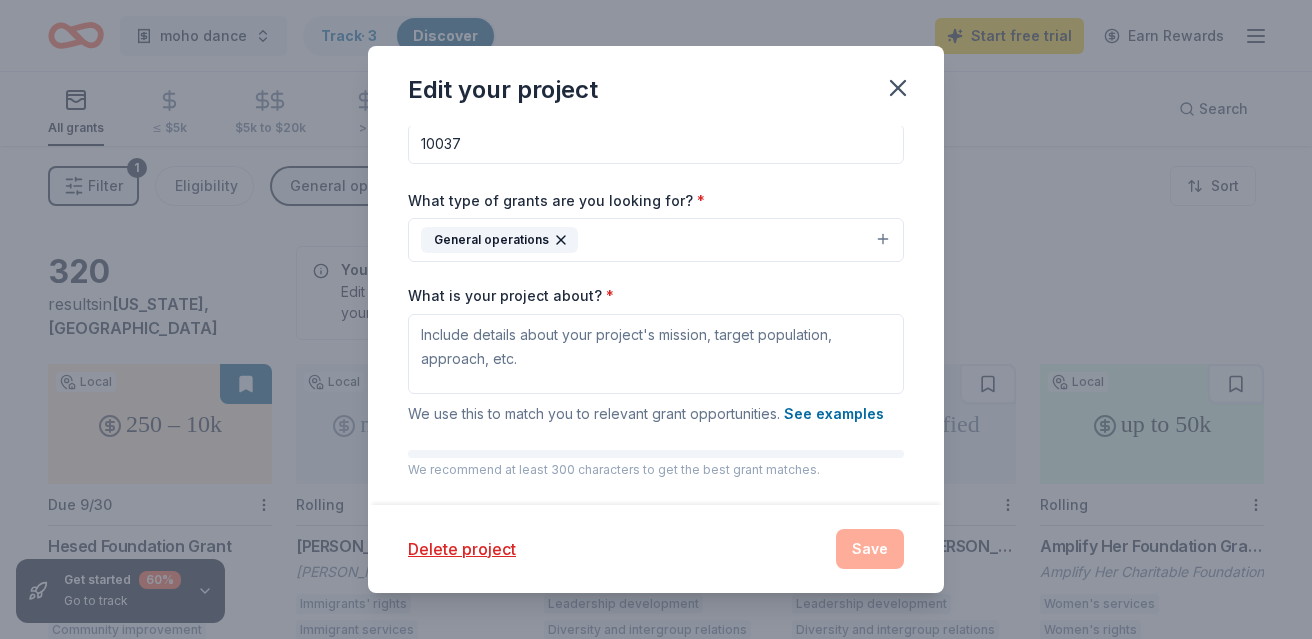 type on "mohoinc" 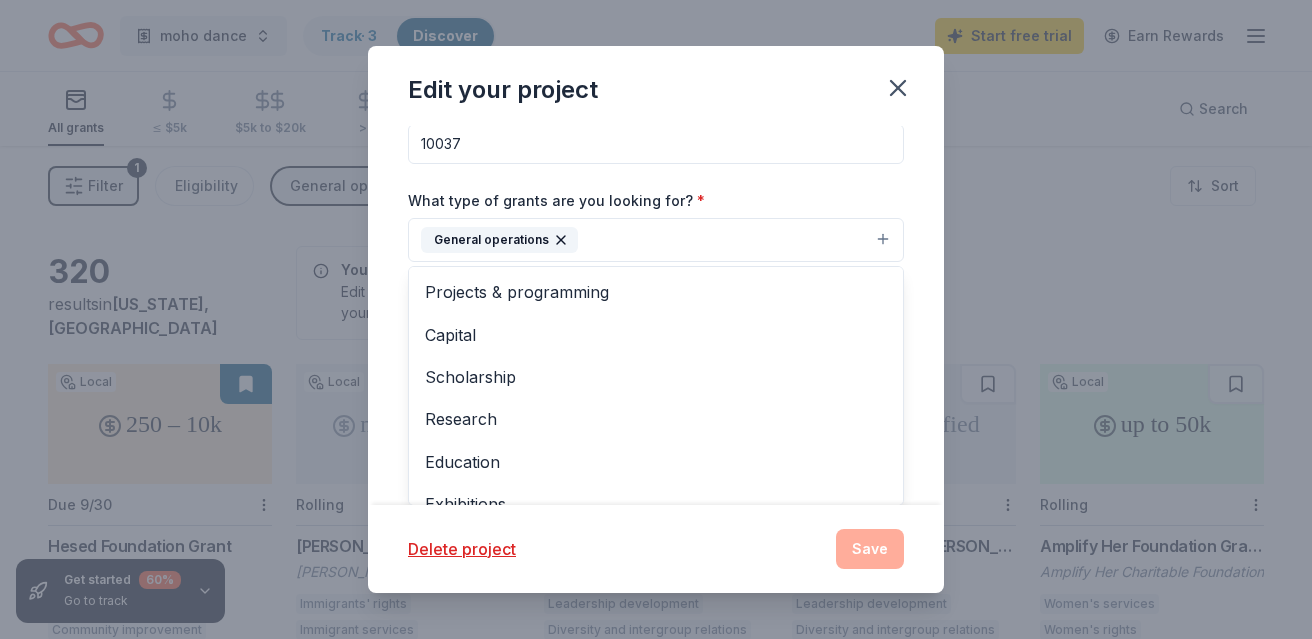click on "General operations" at bounding box center (656, 240) 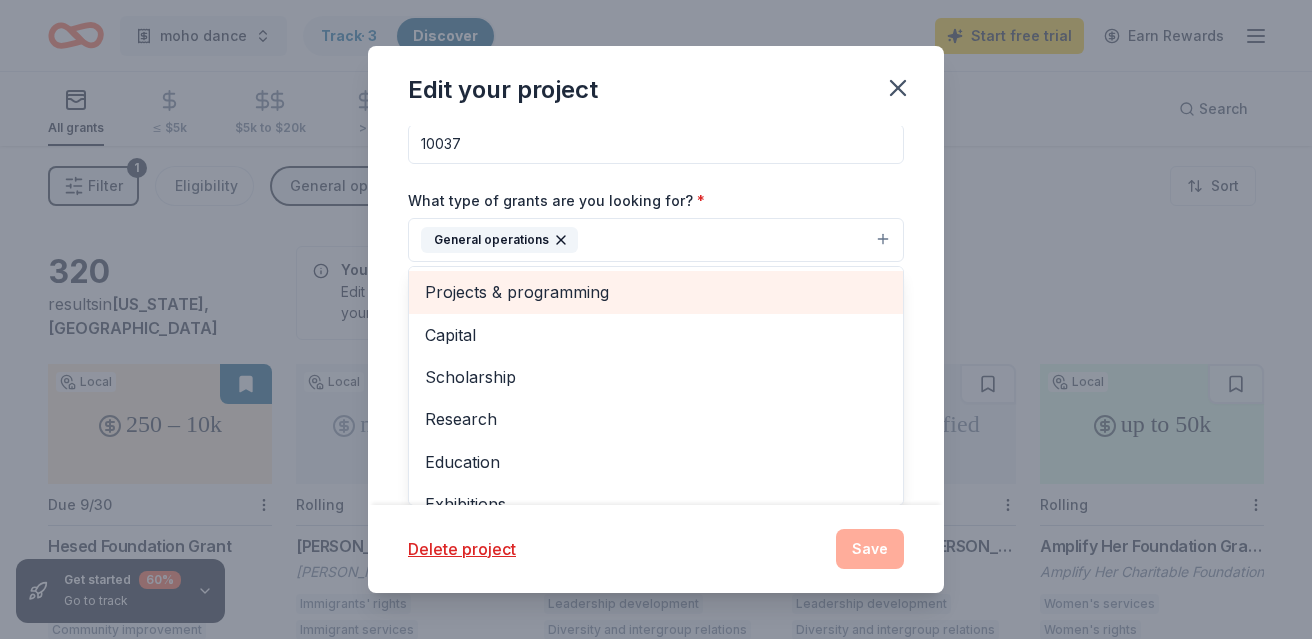 click on "Projects & programming" at bounding box center [656, 292] 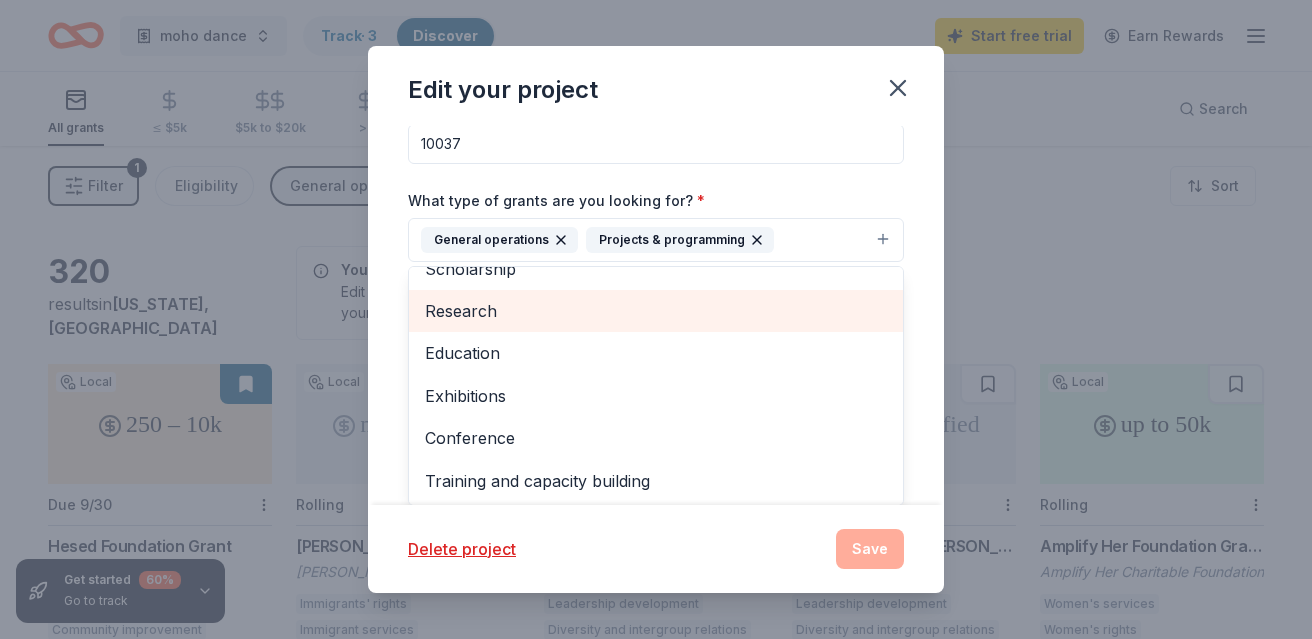 scroll, scrollTop: 67, scrollLeft: 0, axis: vertical 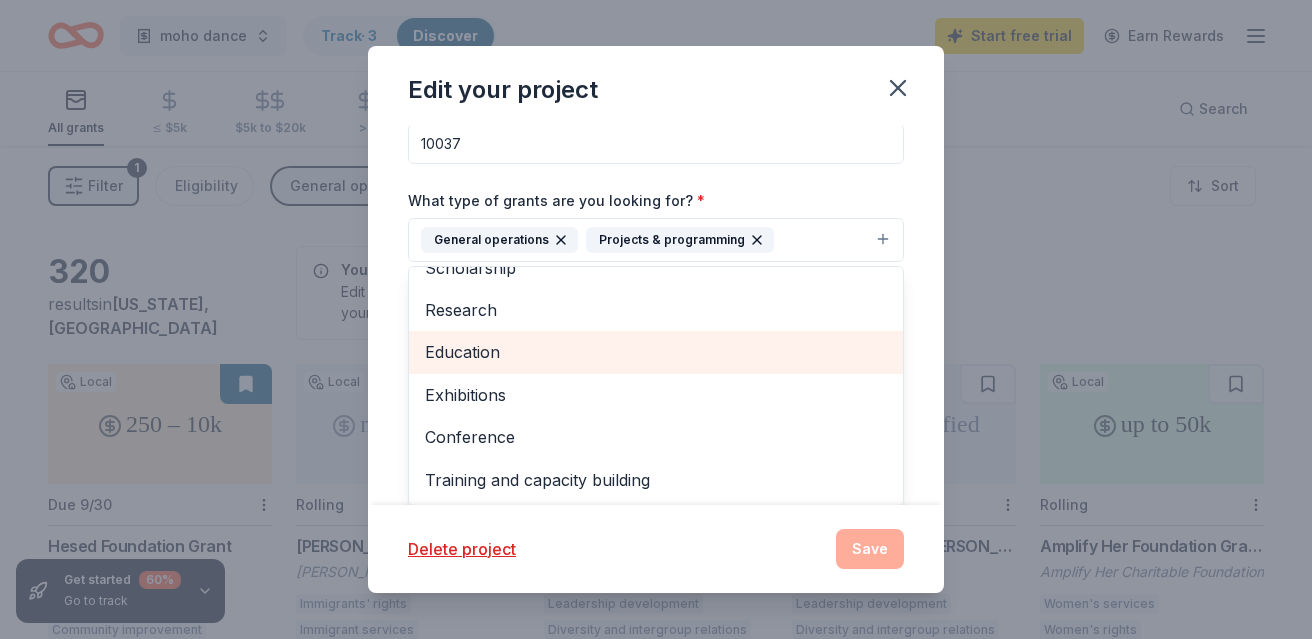 click on "Education" at bounding box center [656, 352] 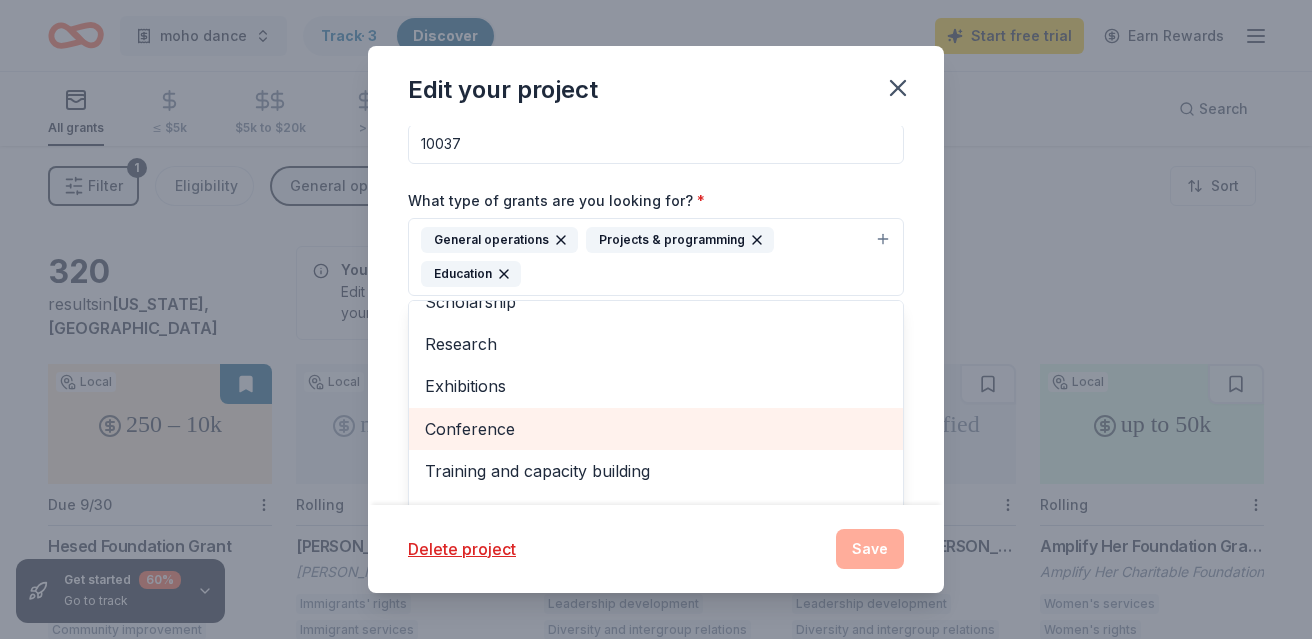 scroll, scrollTop: 109, scrollLeft: 0, axis: vertical 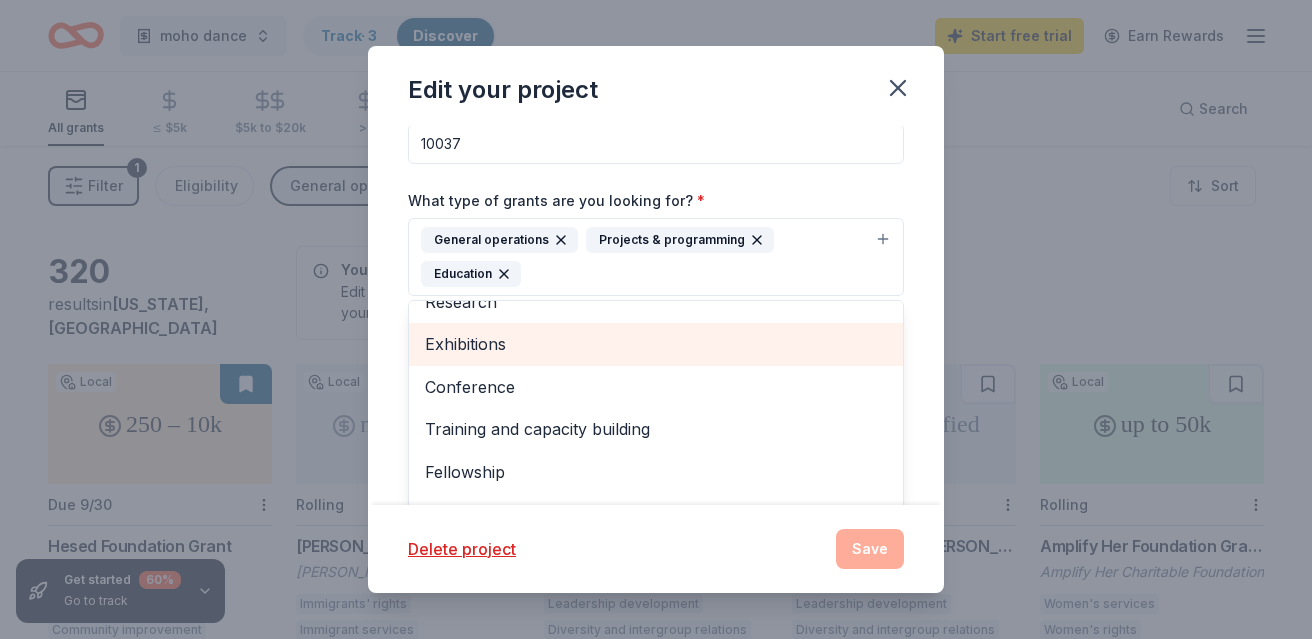 click on "Exhibitions" at bounding box center (656, 344) 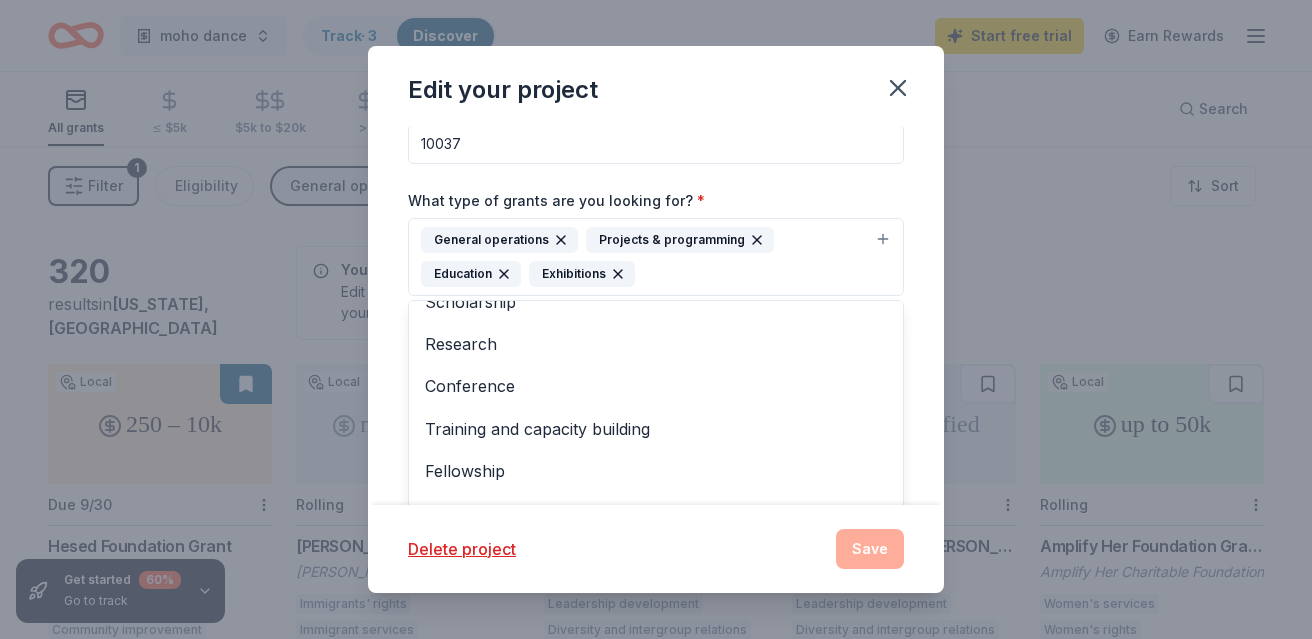 click on "What type of grants are you looking for? * General operations Projects & programming Education Exhibitions Capital Scholarship Research Conference Training and capacity building Fellowship Other" at bounding box center (656, 242) 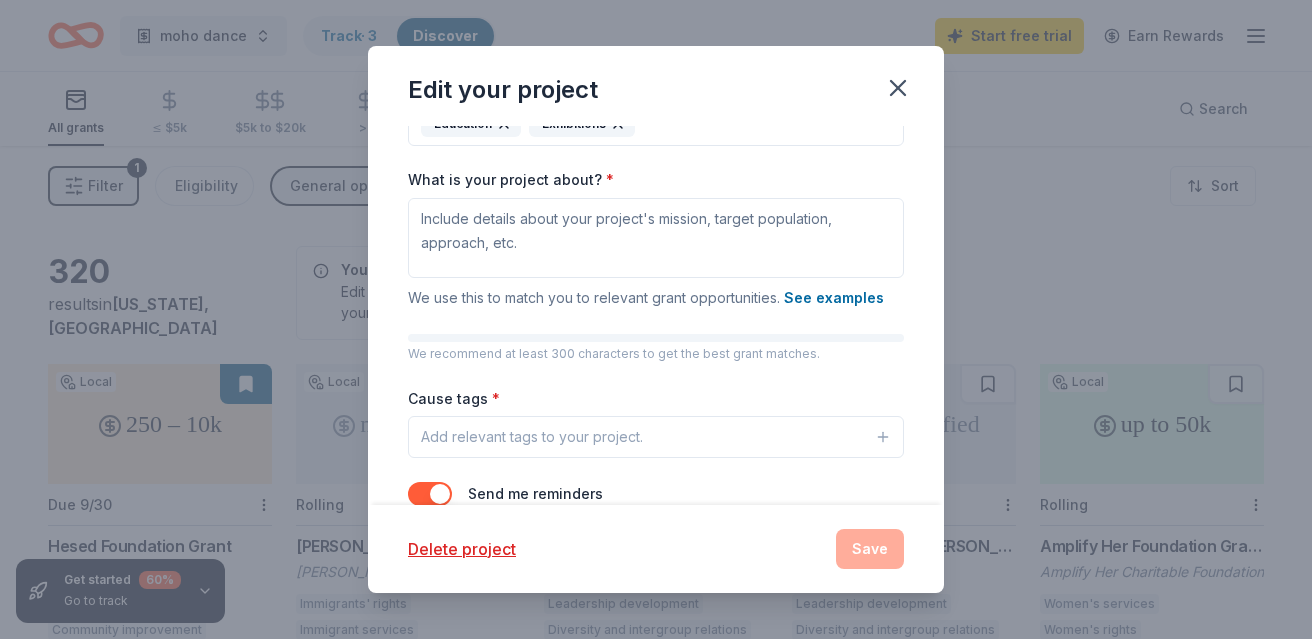 scroll, scrollTop: 282, scrollLeft: 0, axis: vertical 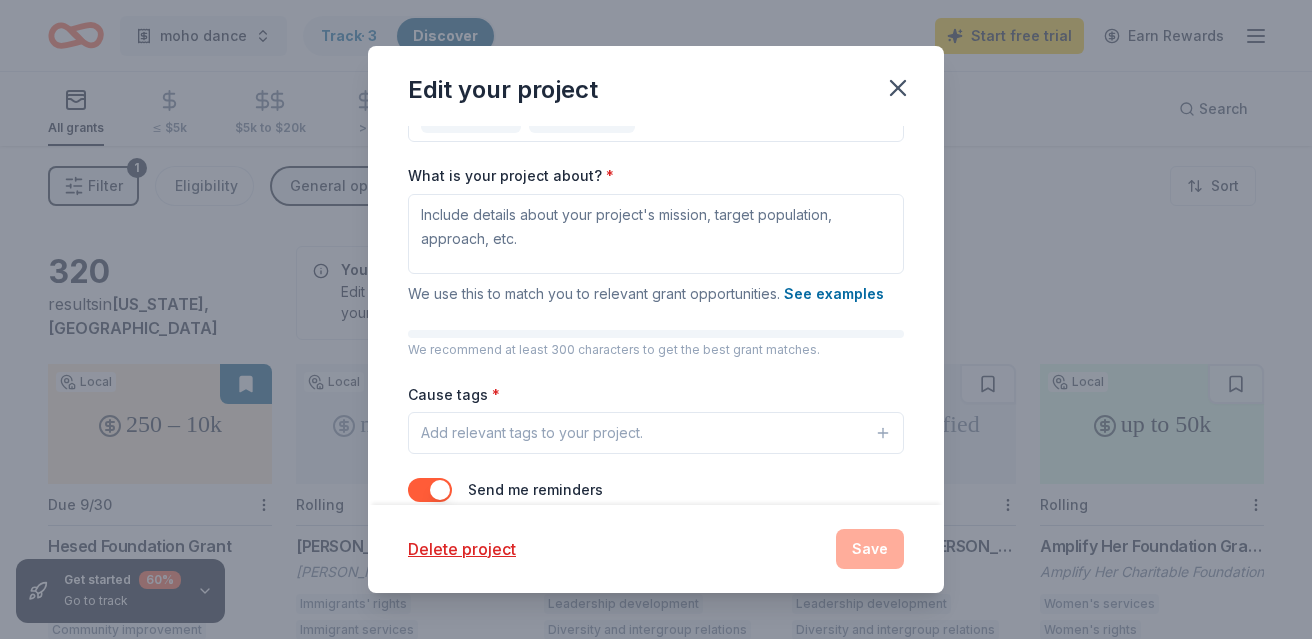 click on "Add relevant tags to your project." at bounding box center [532, 433] 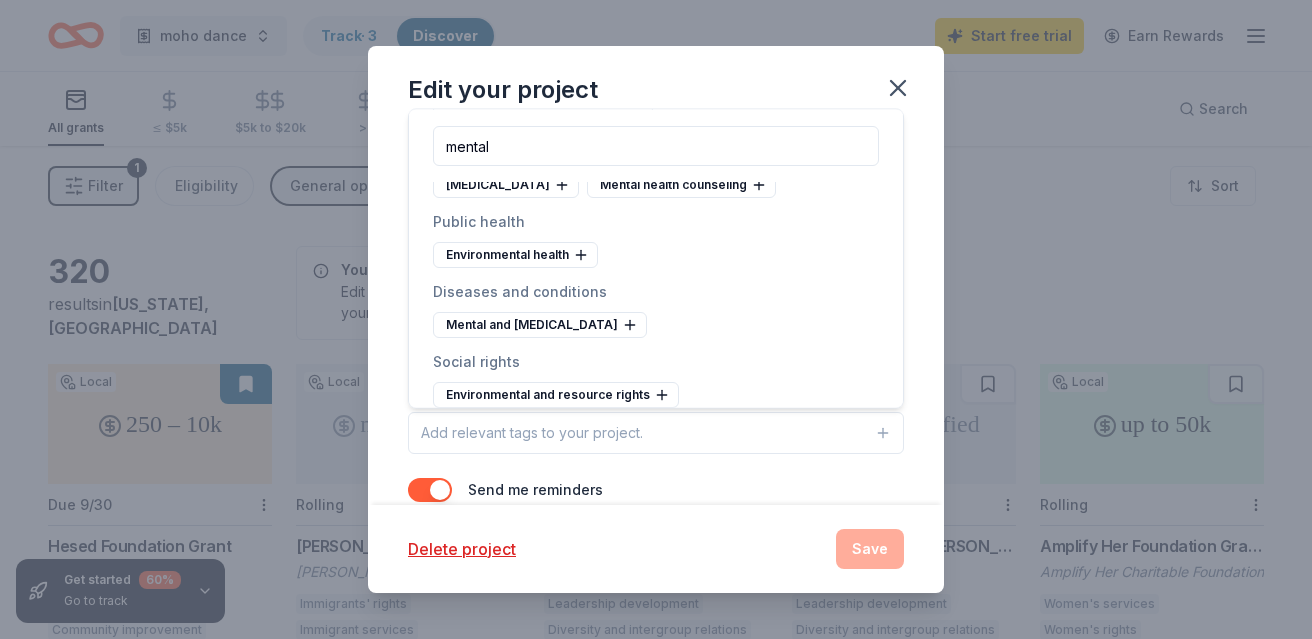scroll, scrollTop: 314, scrollLeft: 0, axis: vertical 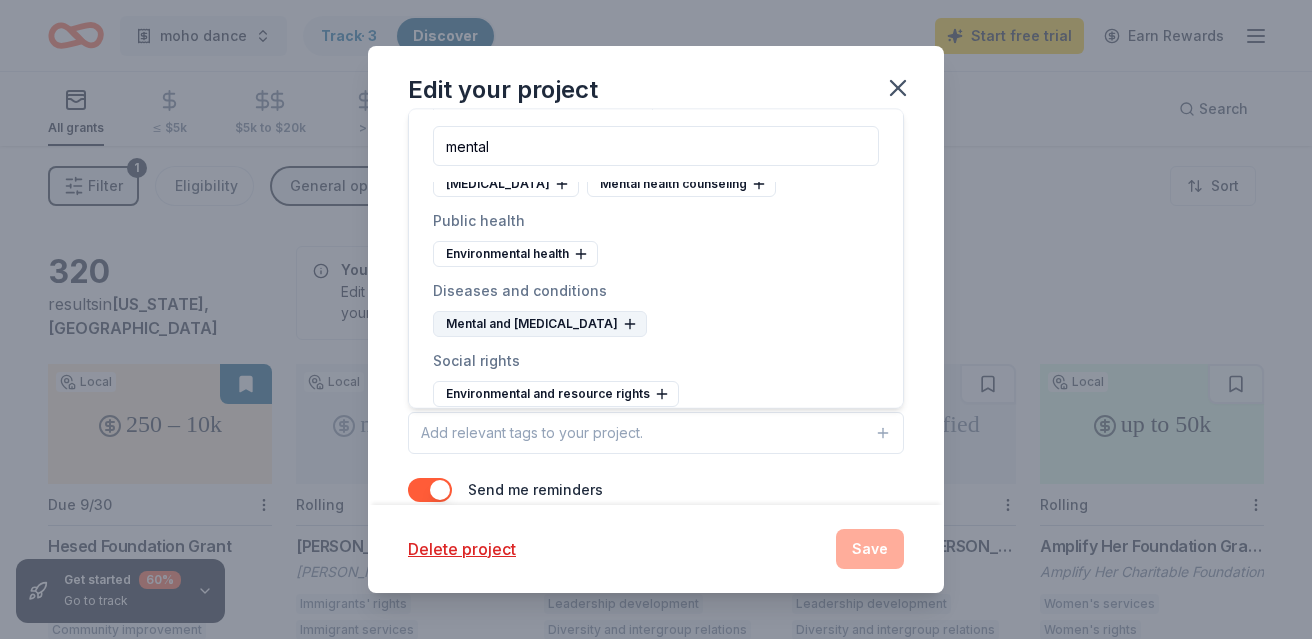 click 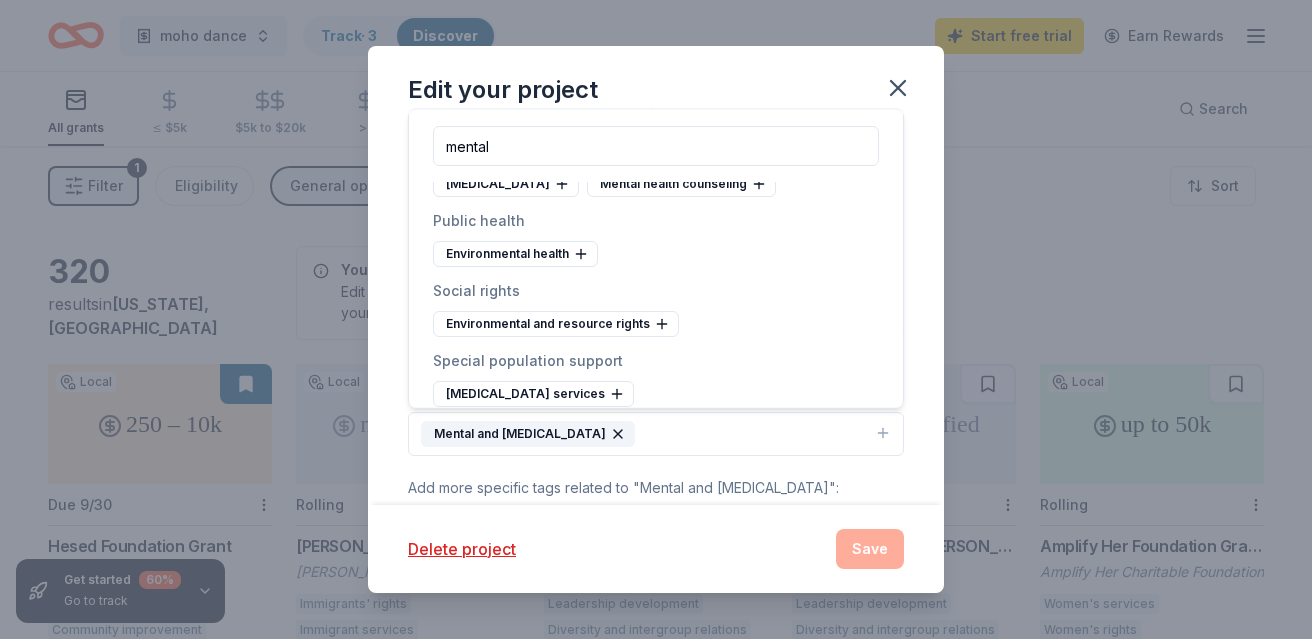 scroll, scrollTop: 330, scrollLeft: 0, axis: vertical 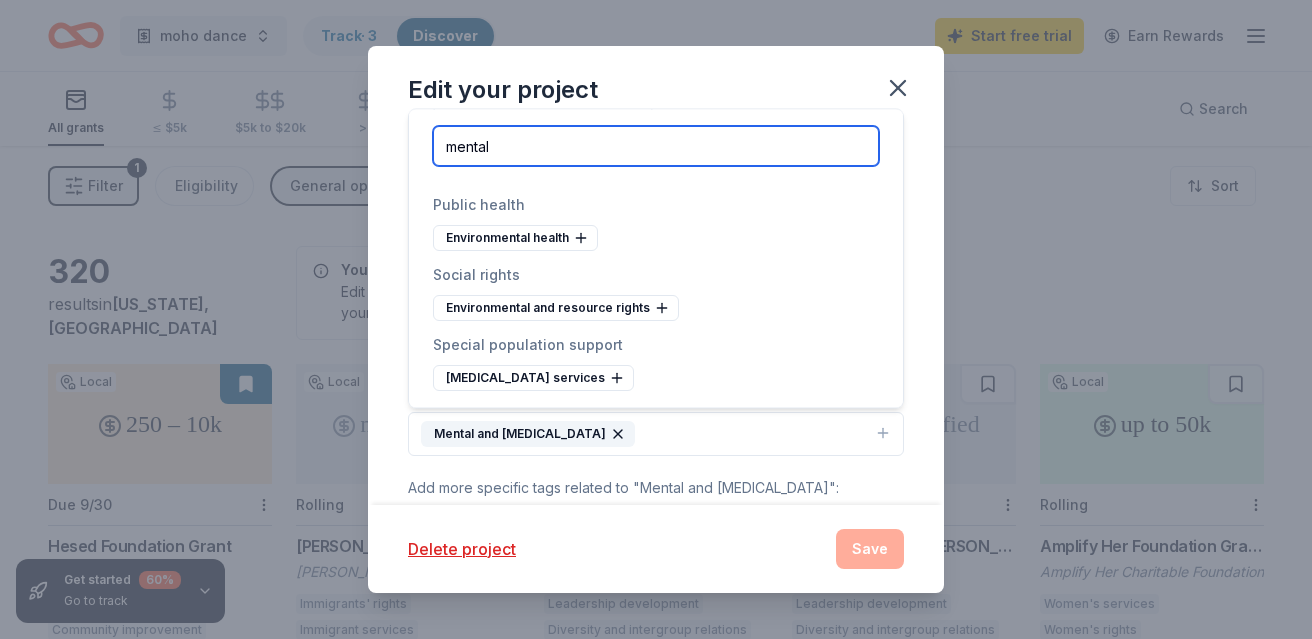 click on "mental" at bounding box center (656, 146) 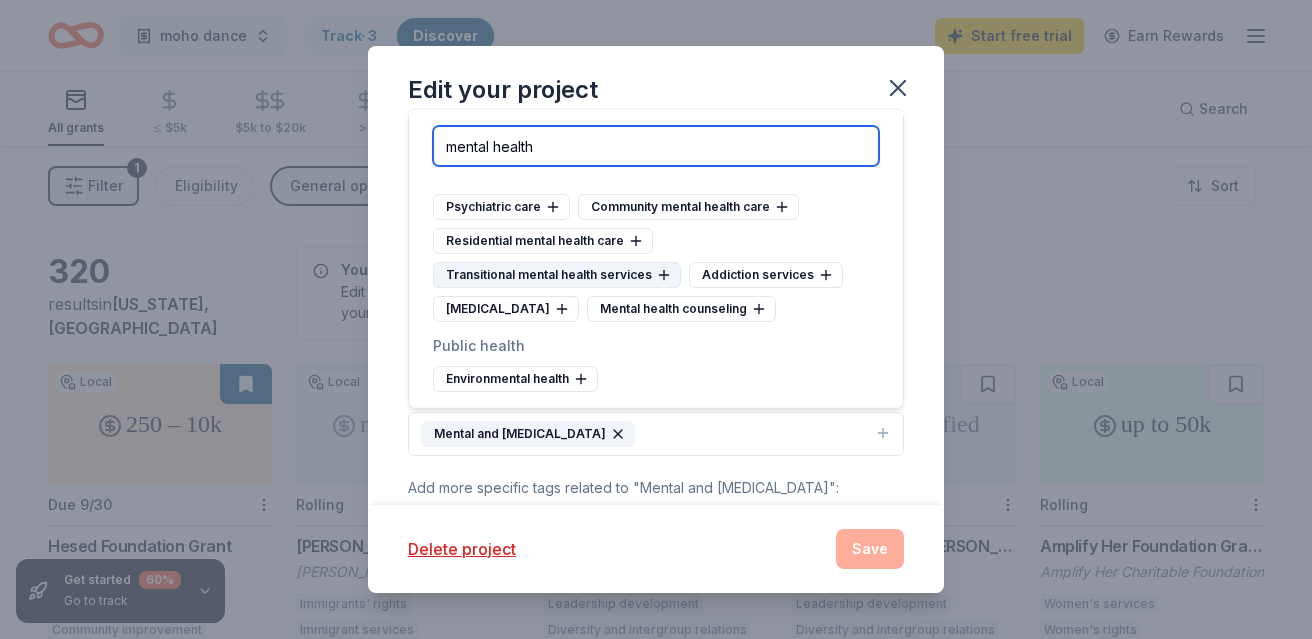 scroll, scrollTop: 0, scrollLeft: 0, axis: both 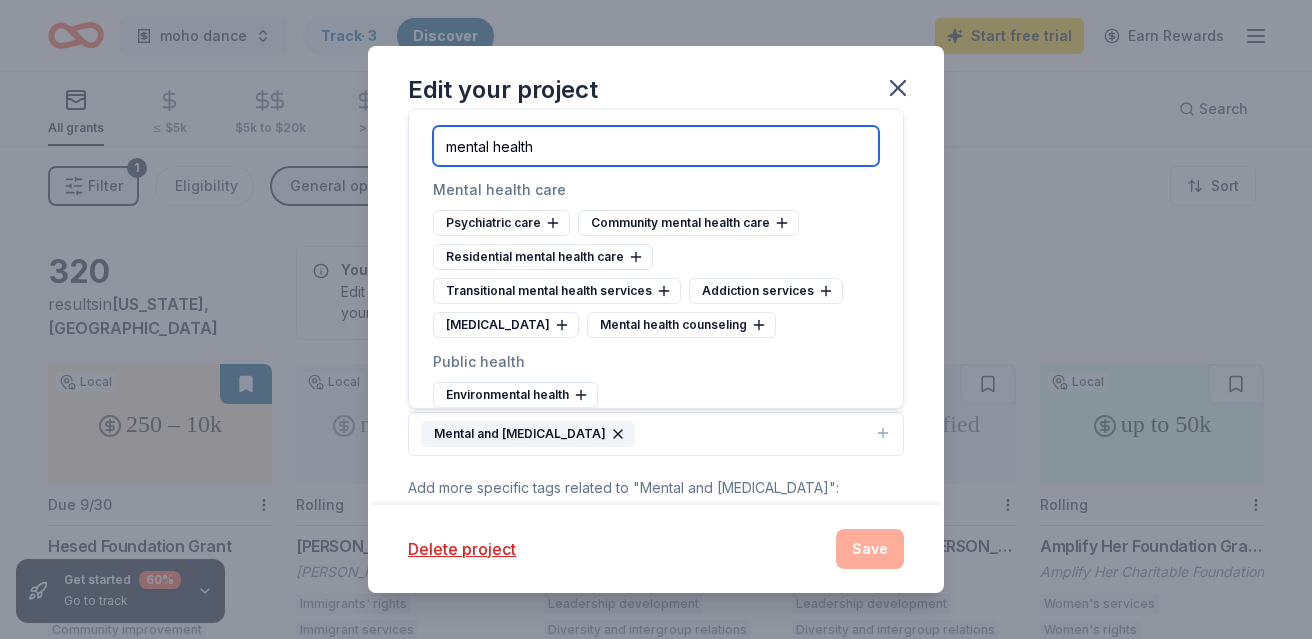 drag, startPoint x: 585, startPoint y: 146, endPoint x: 343, endPoint y: 145, distance: 242.00206 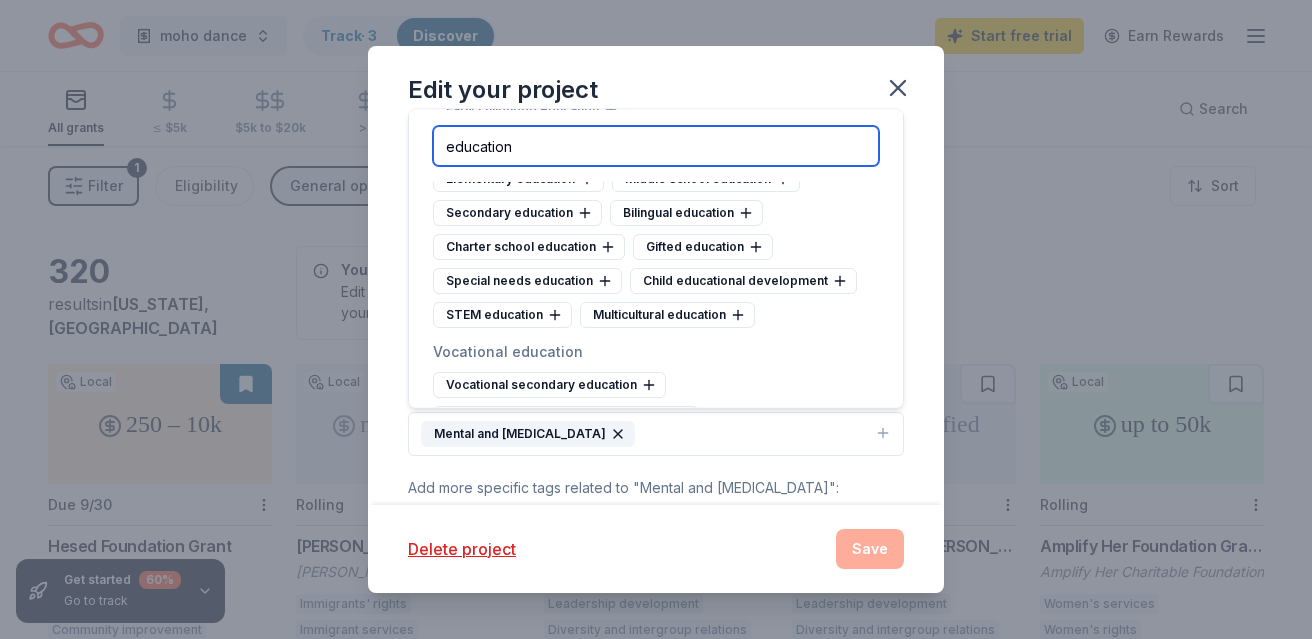 scroll, scrollTop: 290, scrollLeft: 0, axis: vertical 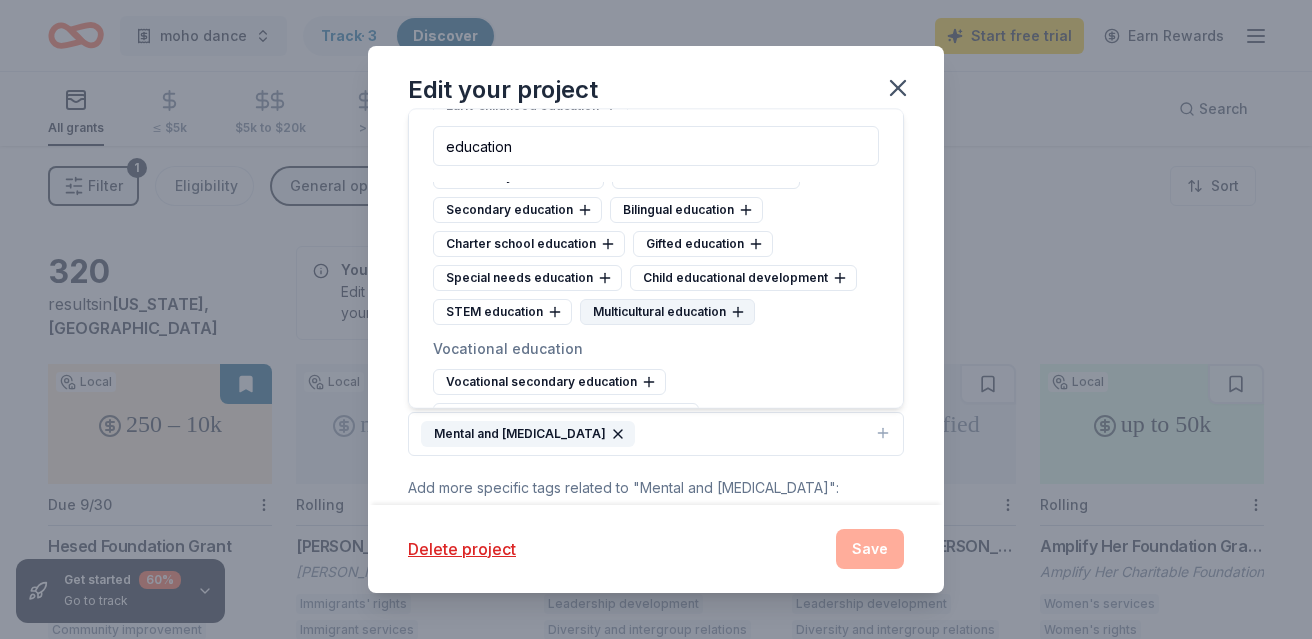 click 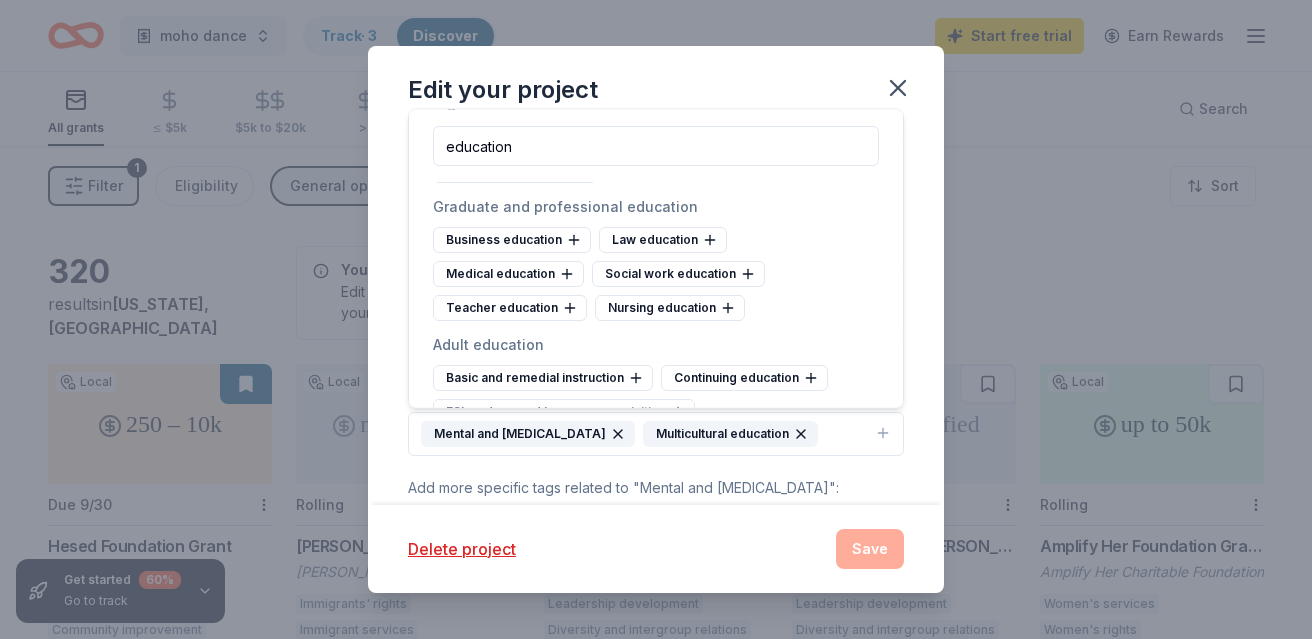 scroll, scrollTop: 651, scrollLeft: 0, axis: vertical 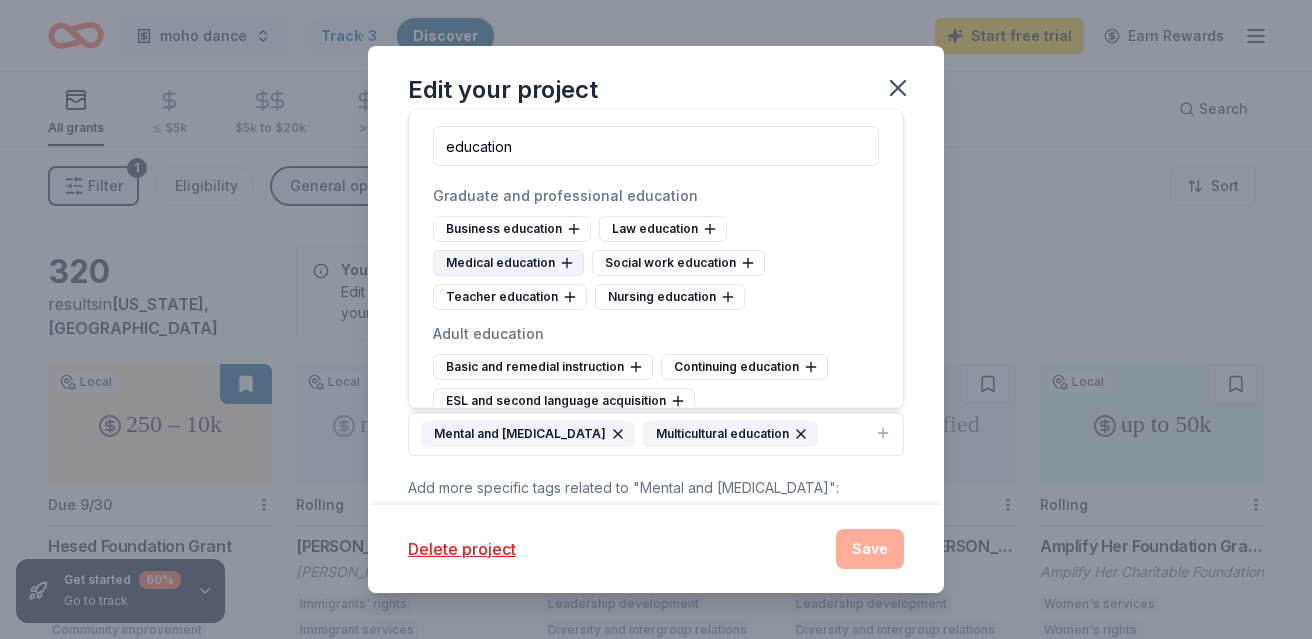 click 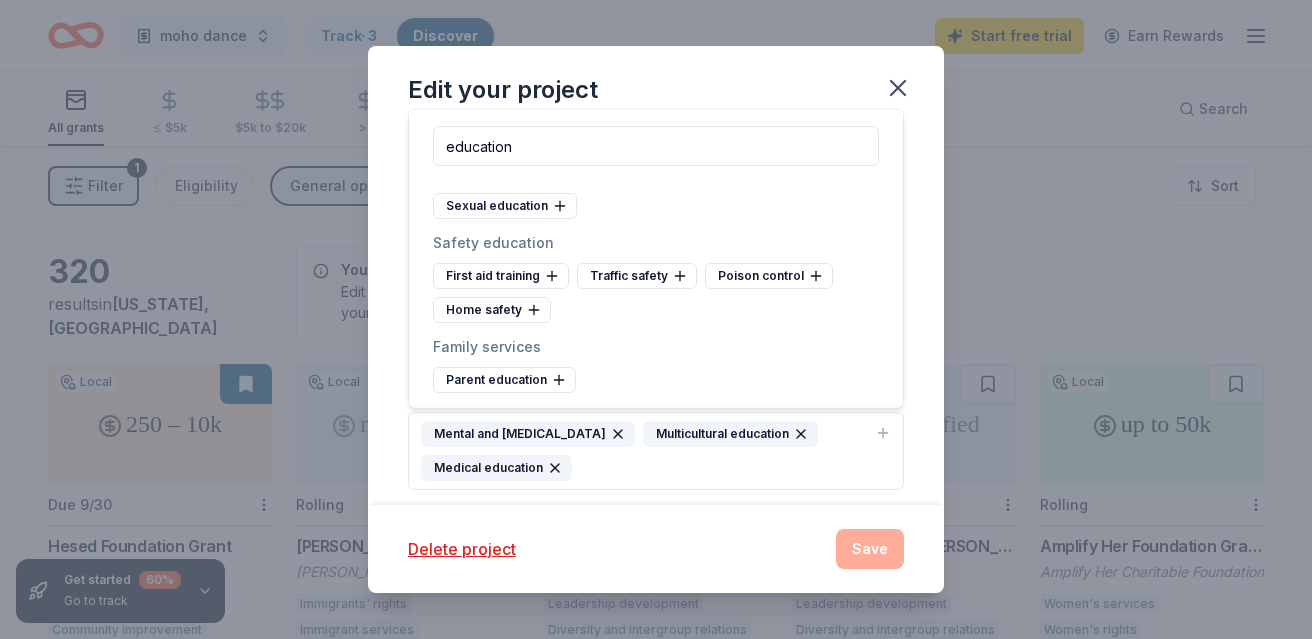 scroll, scrollTop: 1262, scrollLeft: 0, axis: vertical 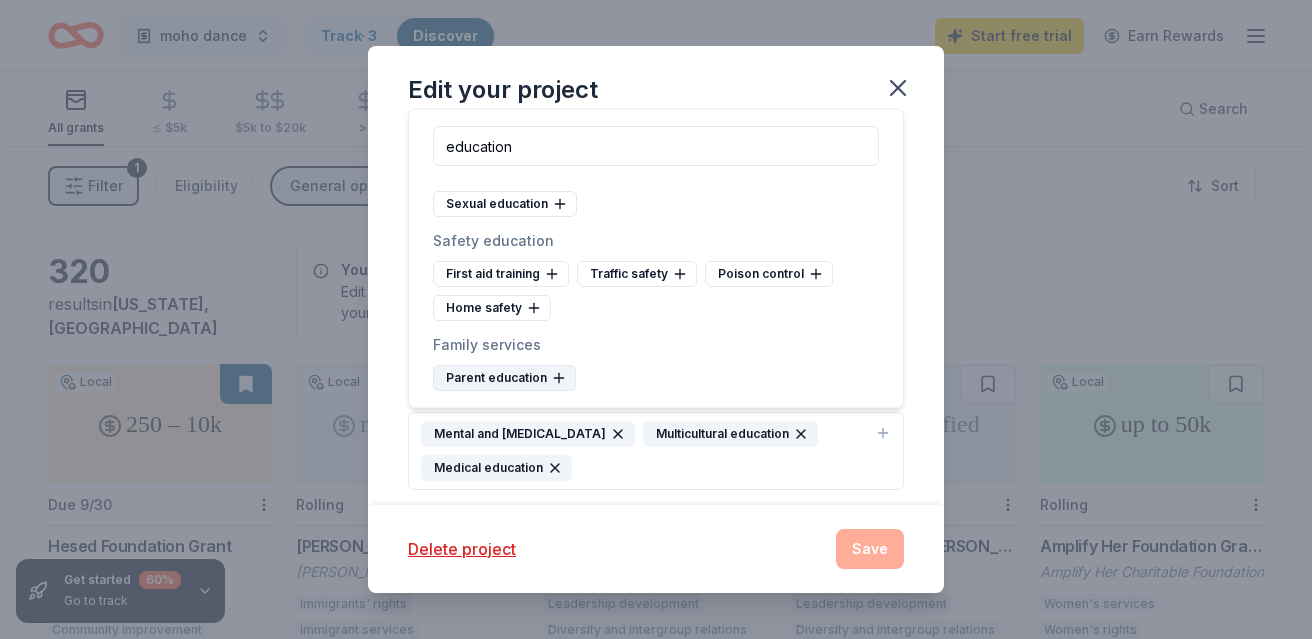 click 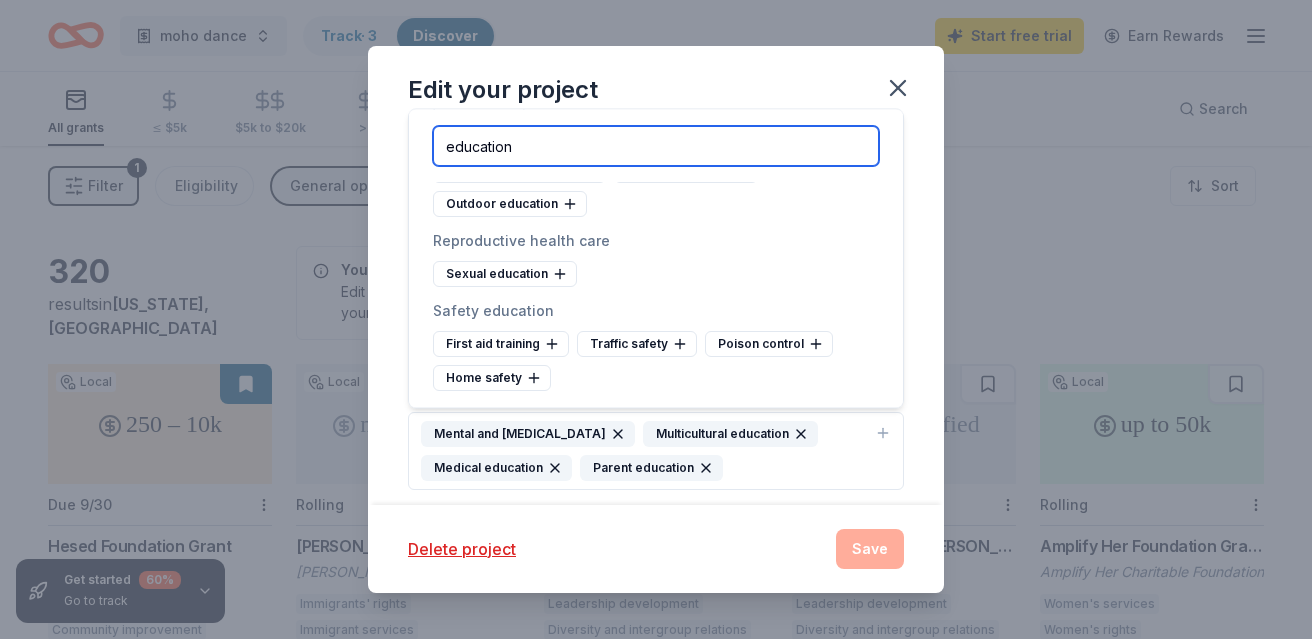 drag, startPoint x: 535, startPoint y: 146, endPoint x: 370, endPoint y: 146, distance: 165 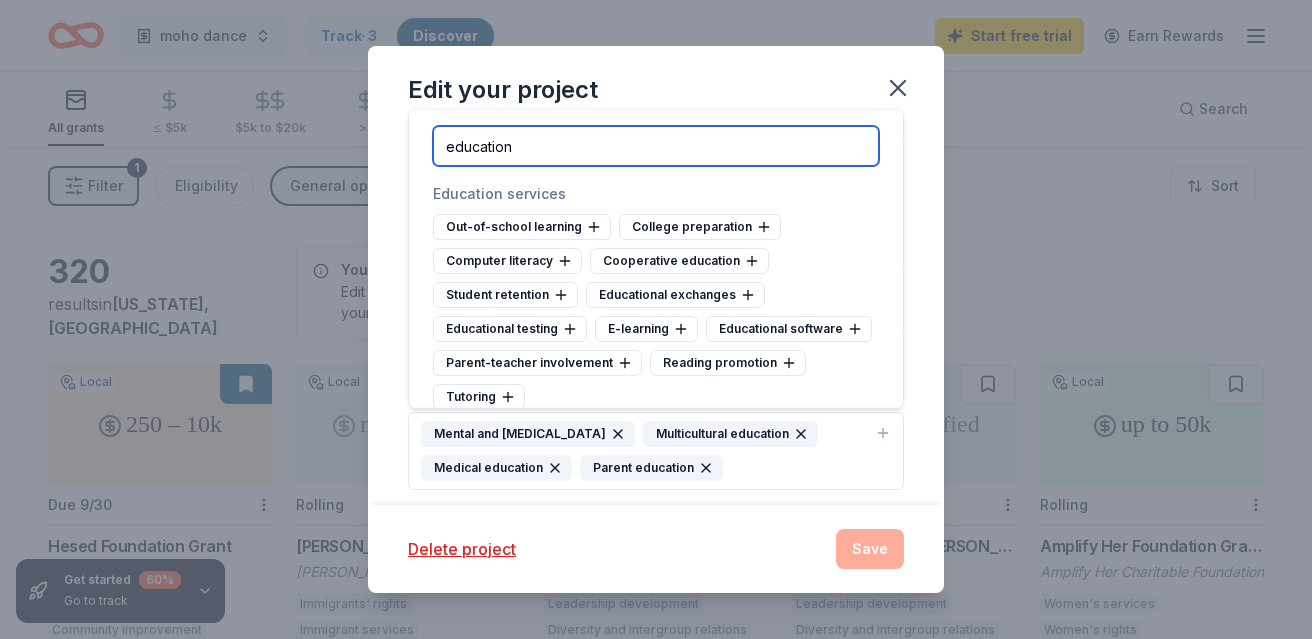 scroll, scrollTop: 894, scrollLeft: 0, axis: vertical 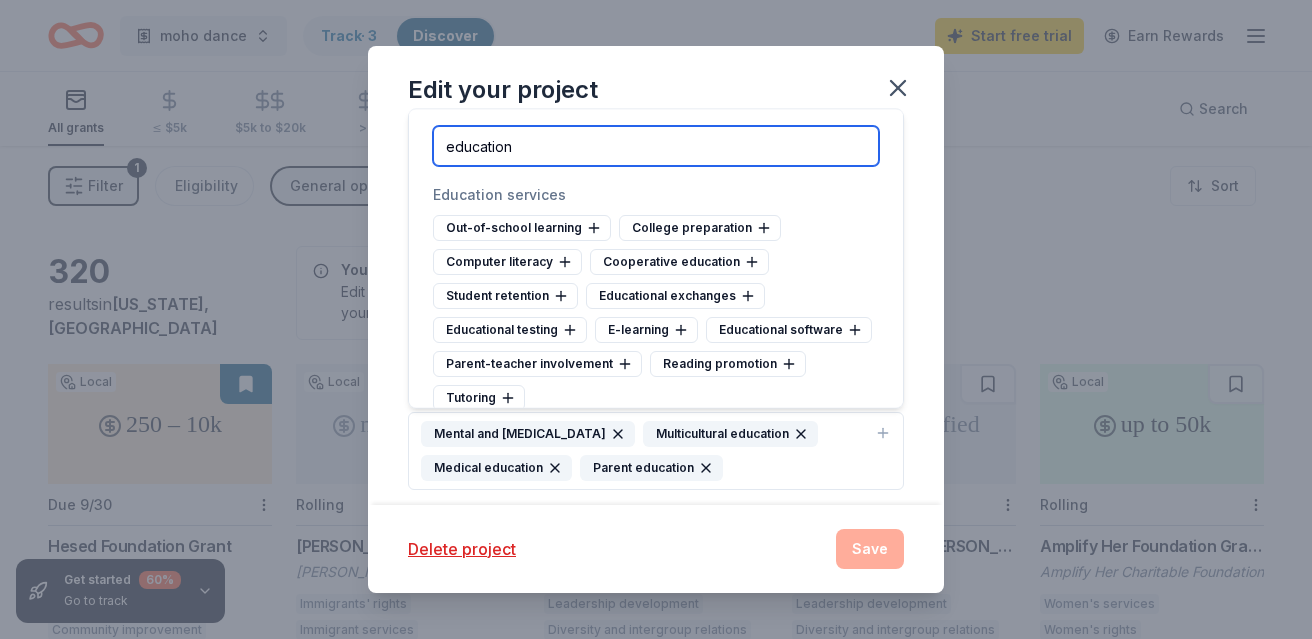 drag, startPoint x: 560, startPoint y: 153, endPoint x: 442, endPoint y: 143, distance: 118.42297 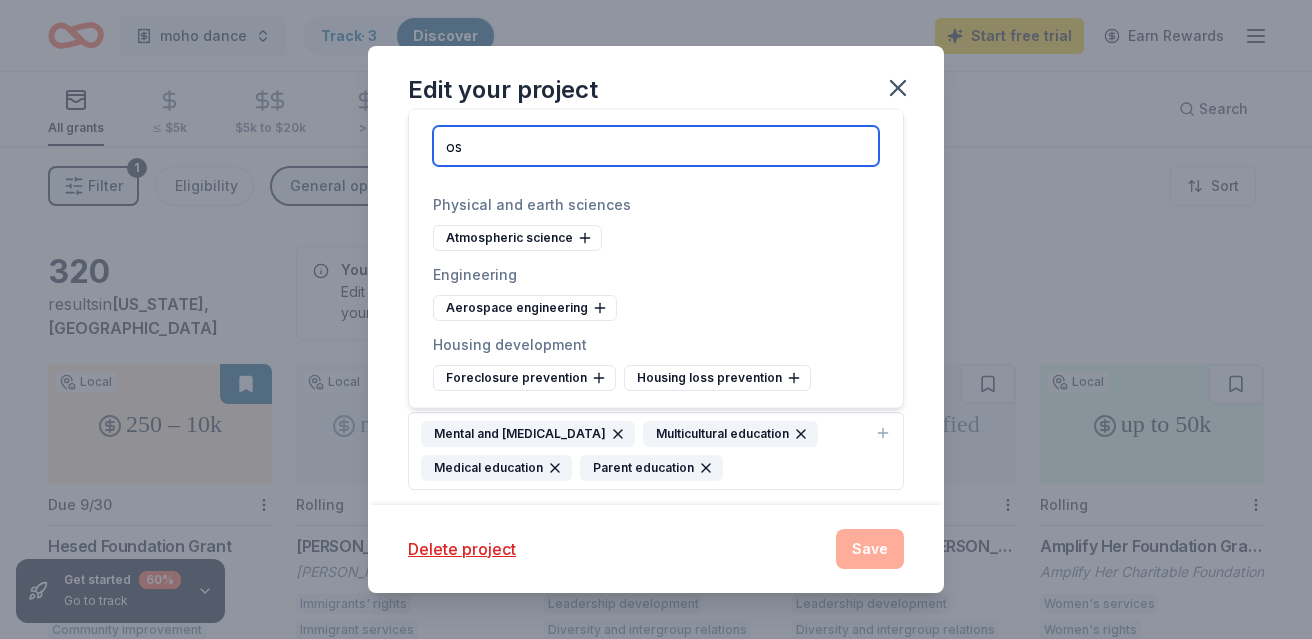 type on "o" 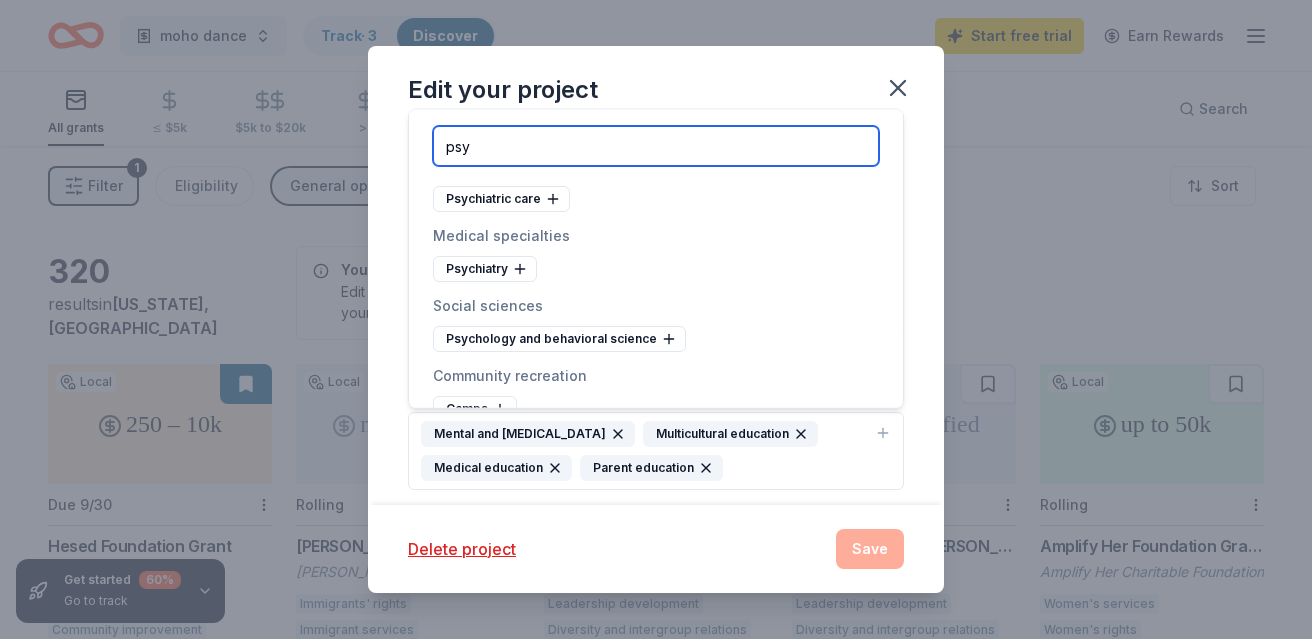 scroll, scrollTop: 0, scrollLeft: 0, axis: both 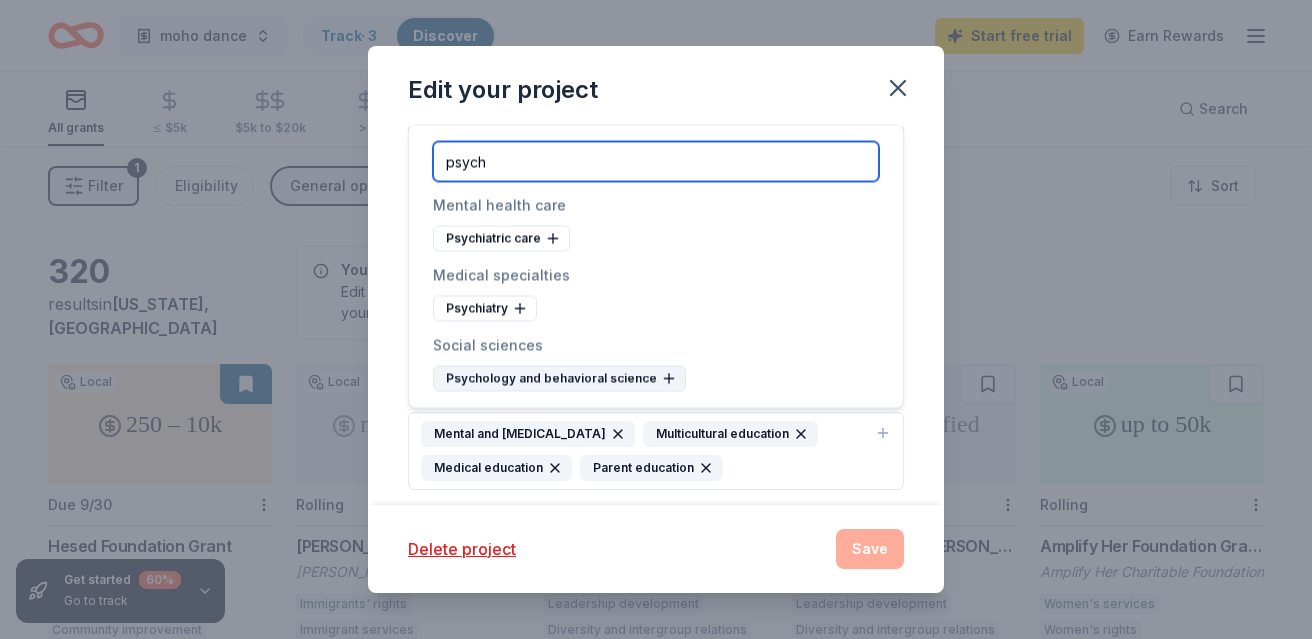 type on "psych" 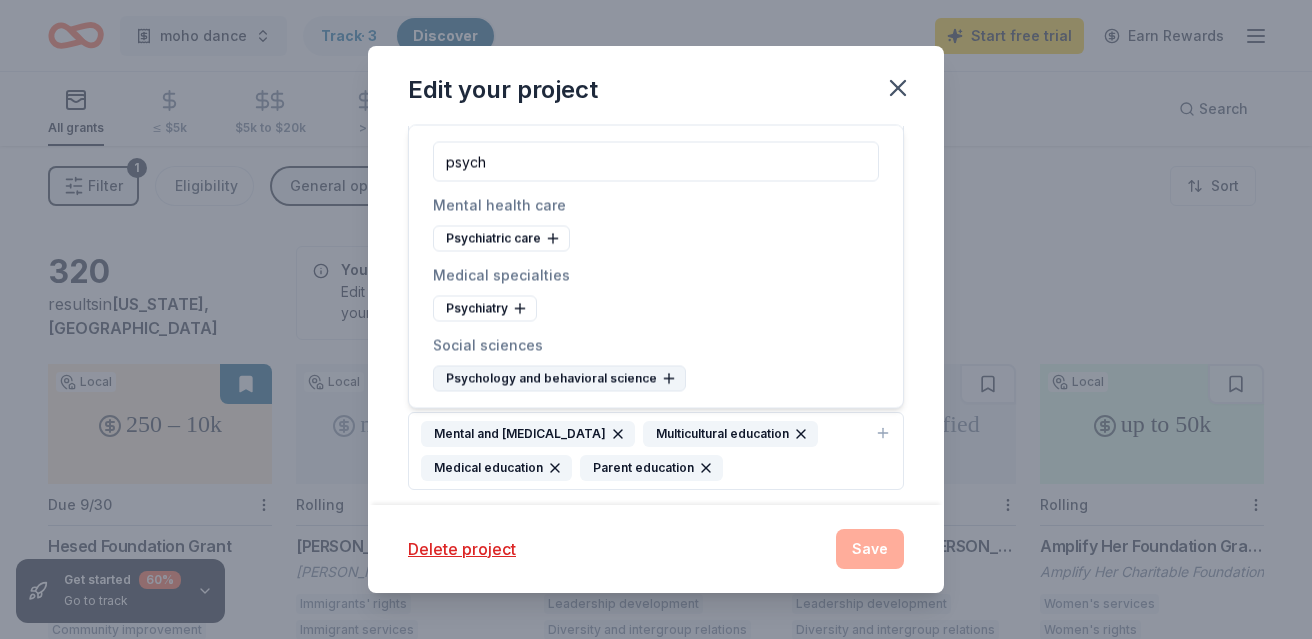 click 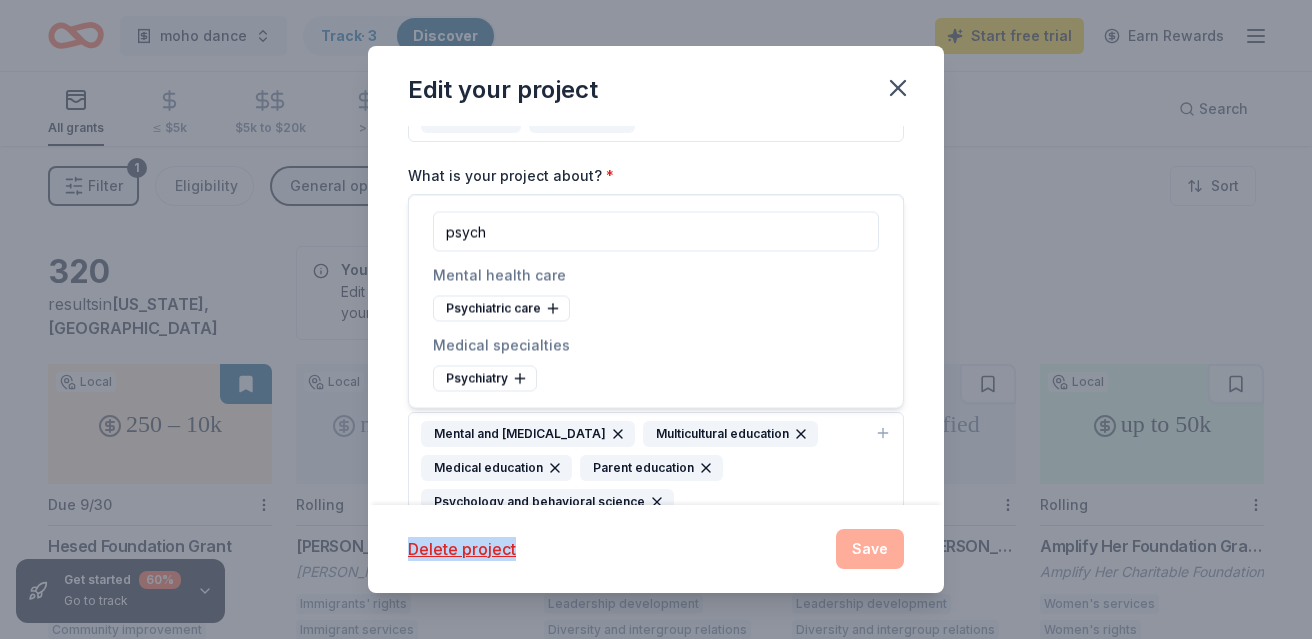 click on "Delete project" at bounding box center [610, 549] 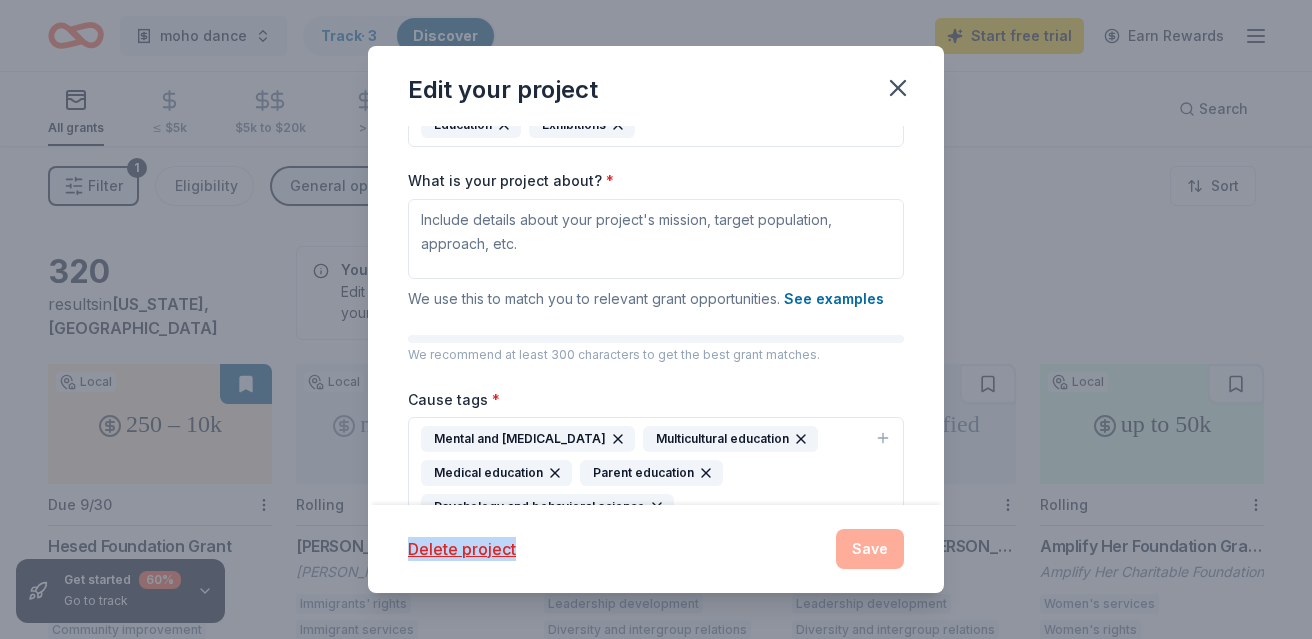 scroll, scrollTop: 162, scrollLeft: 0, axis: vertical 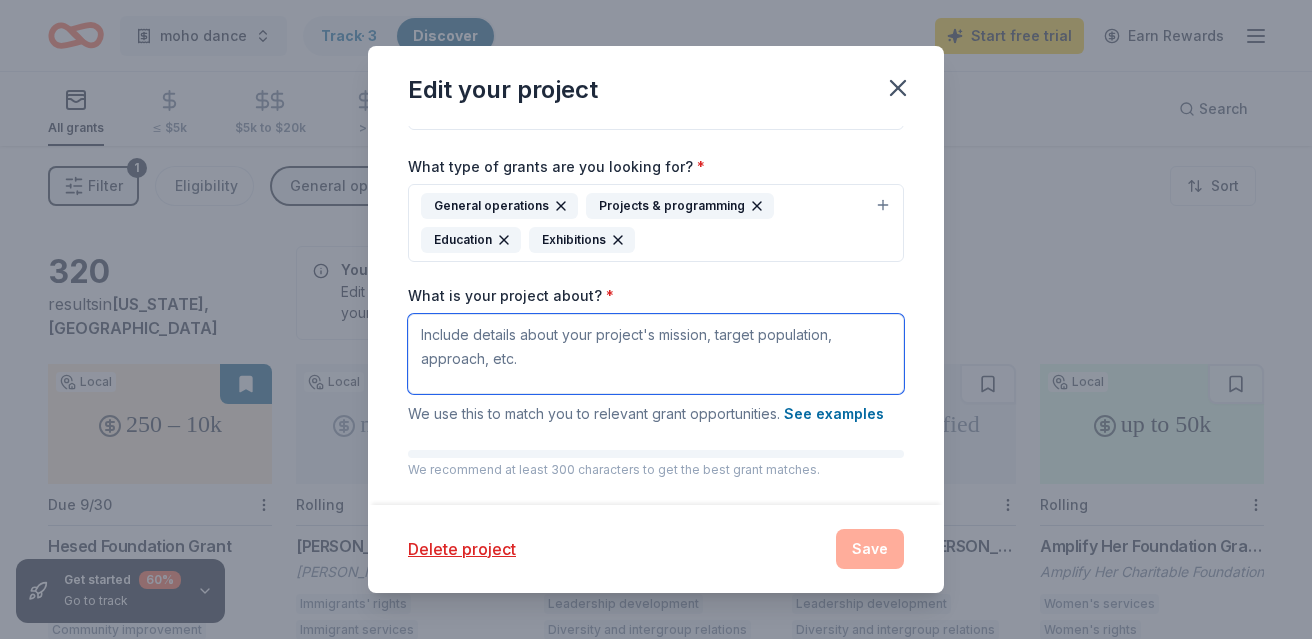 click on "What is your project about? *" at bounding box center (656, 354) 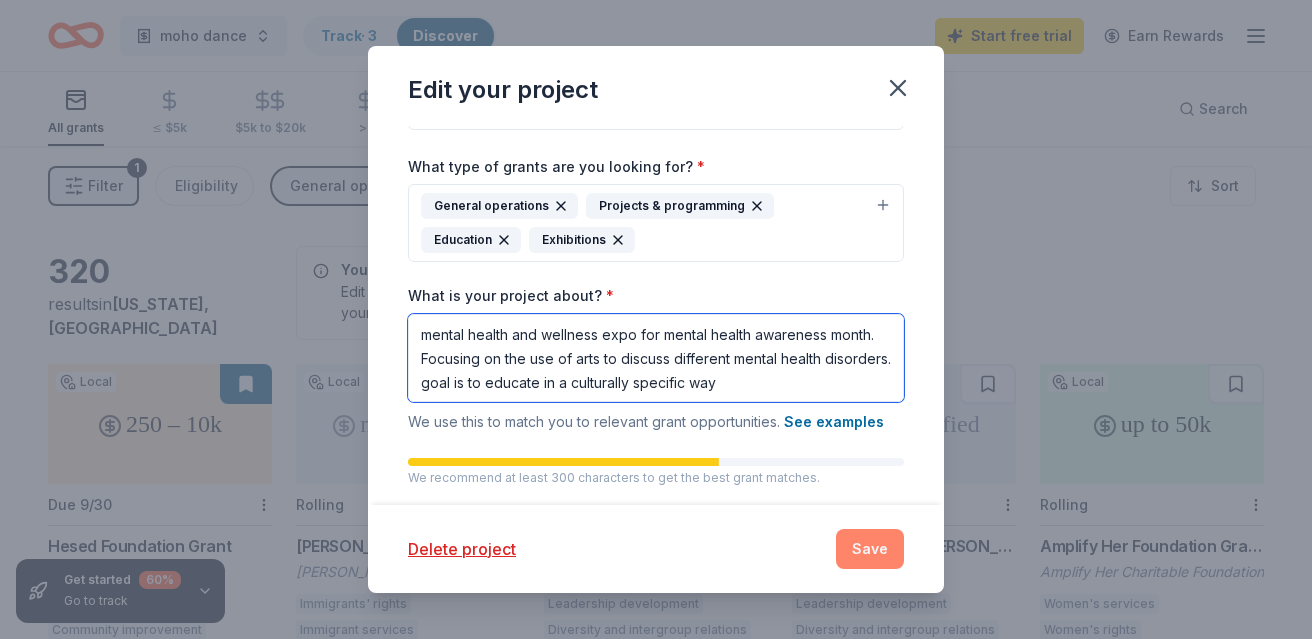 type on "mental health and wellness expo for mental health awareness month. Focusing on the use of arts to discuss different mental health disorders. goal is to educate in a culturally specific way" 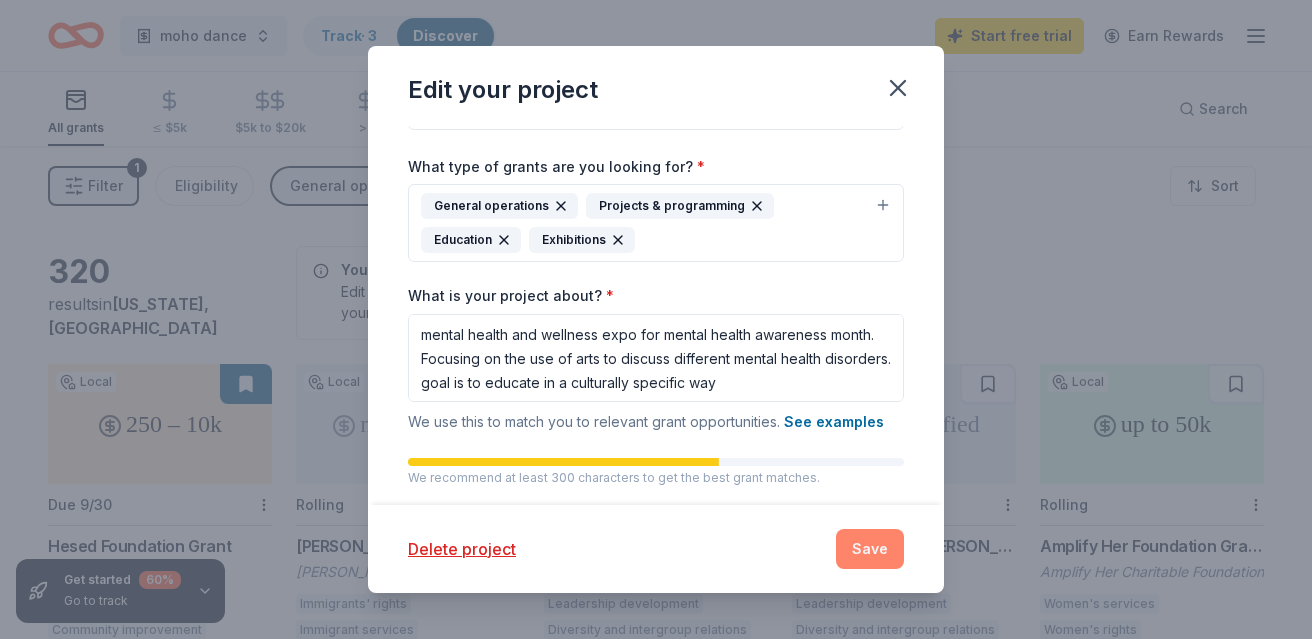 click on "Save" at bounding box center (870, 549) 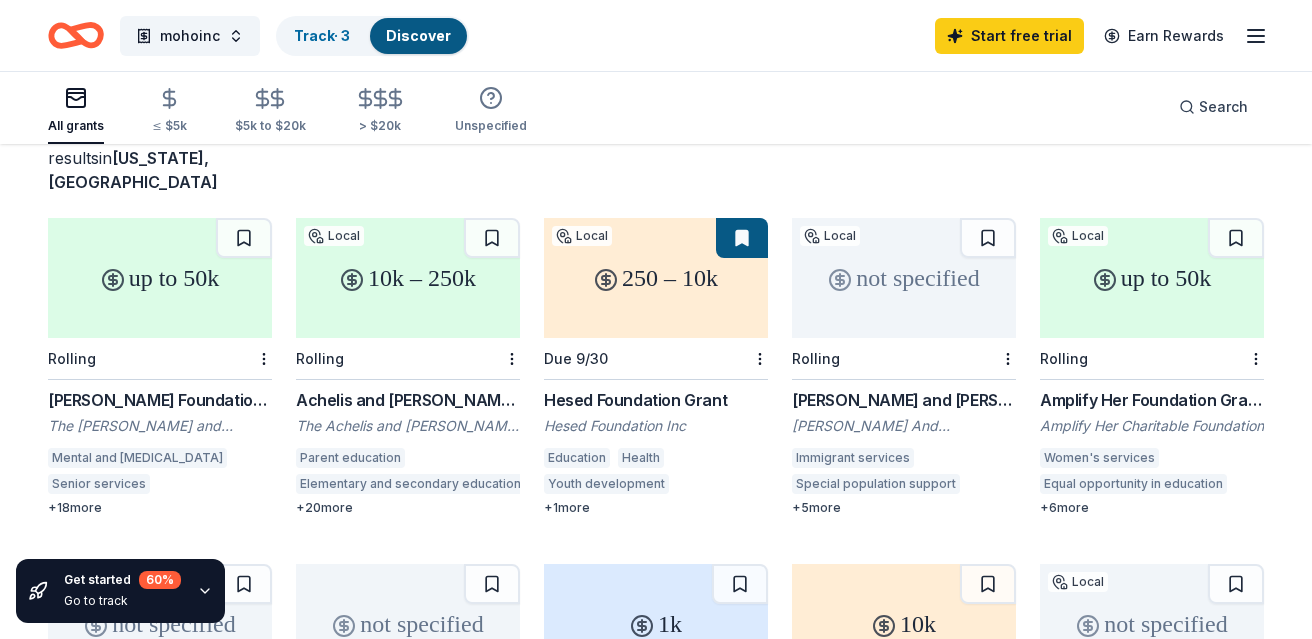scroll, scrollTop: 0, scrollLeft: 0, axis: both 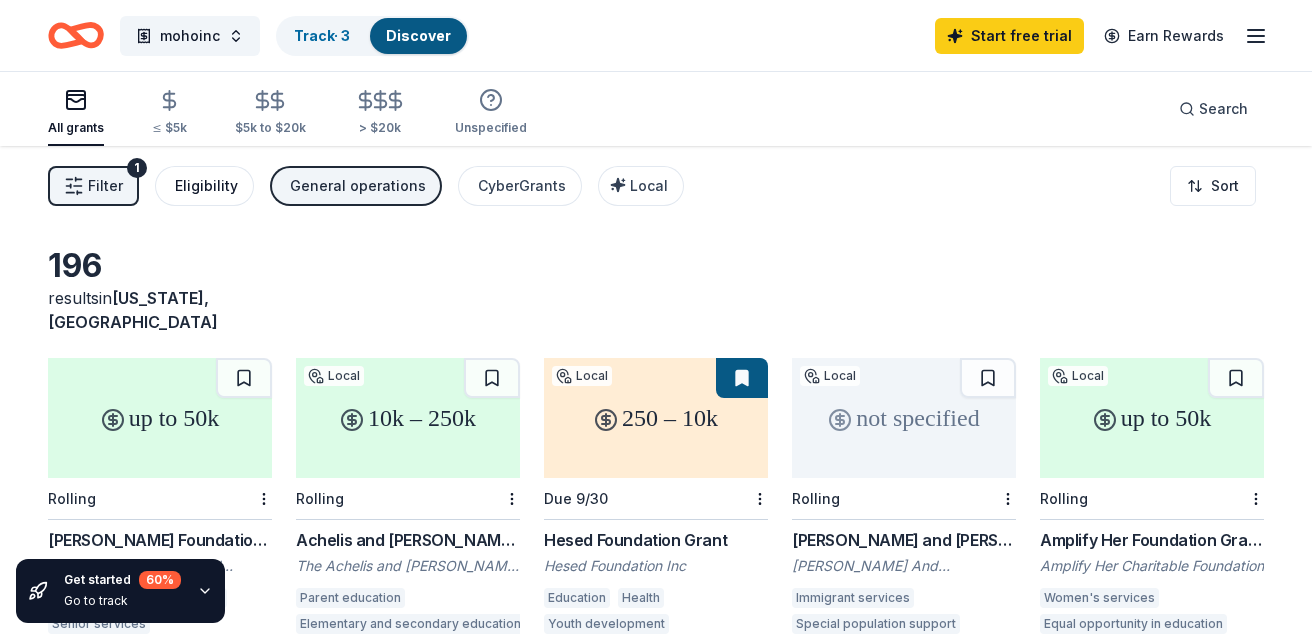 click on "Eligibility" at bounding box center (204, 186) 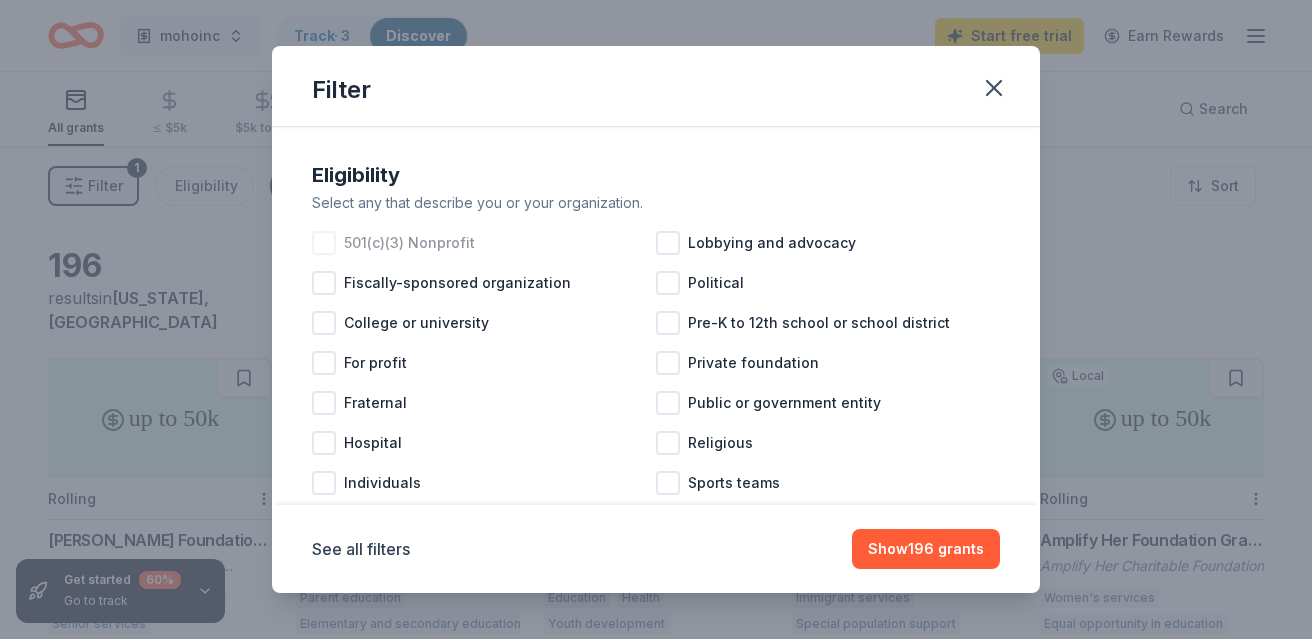 click on "501(c)(3) Nonprofit" at bounding box center [409, 243] 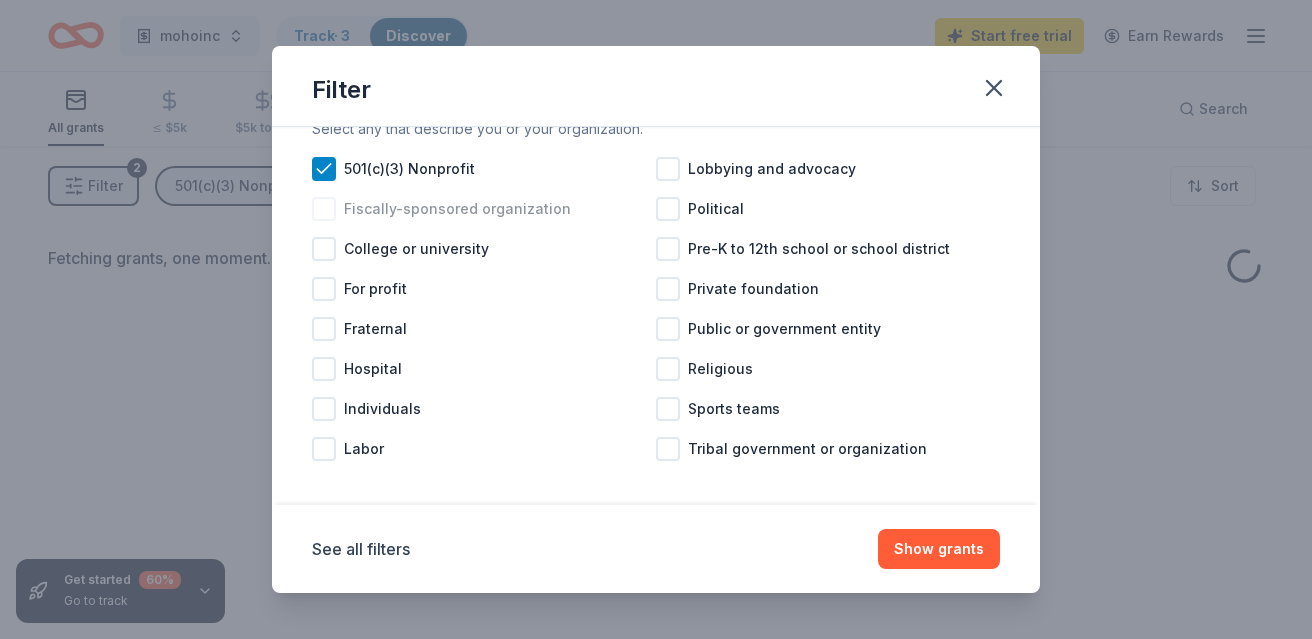 scroll, scrollTop: 86, scrollLeft: 0, axis: vertical 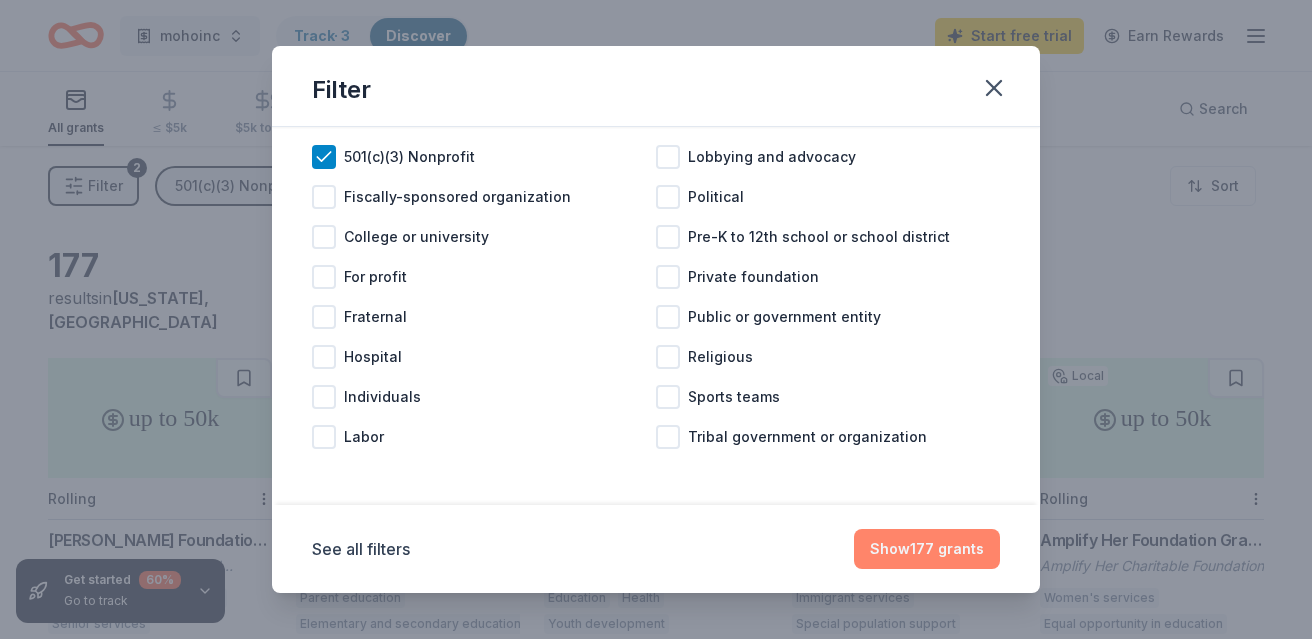 click on "Show  177   grants" at bounding box center [927, 549] 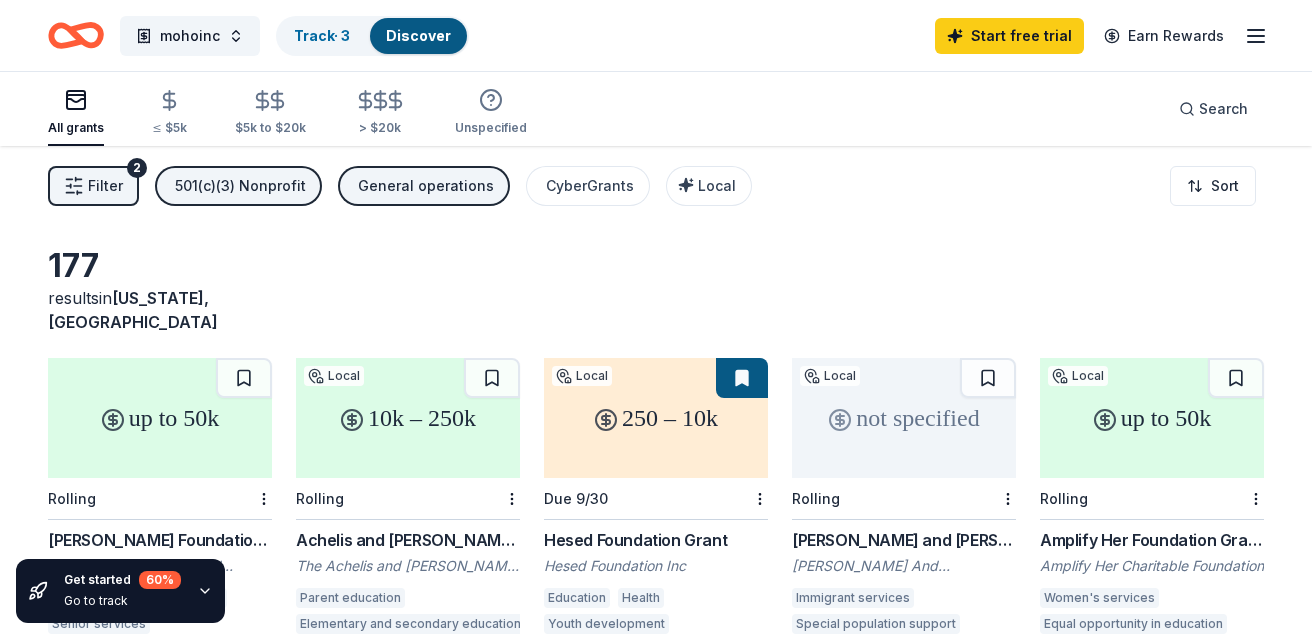 click on "Filter" at bounding box center (105, 186) 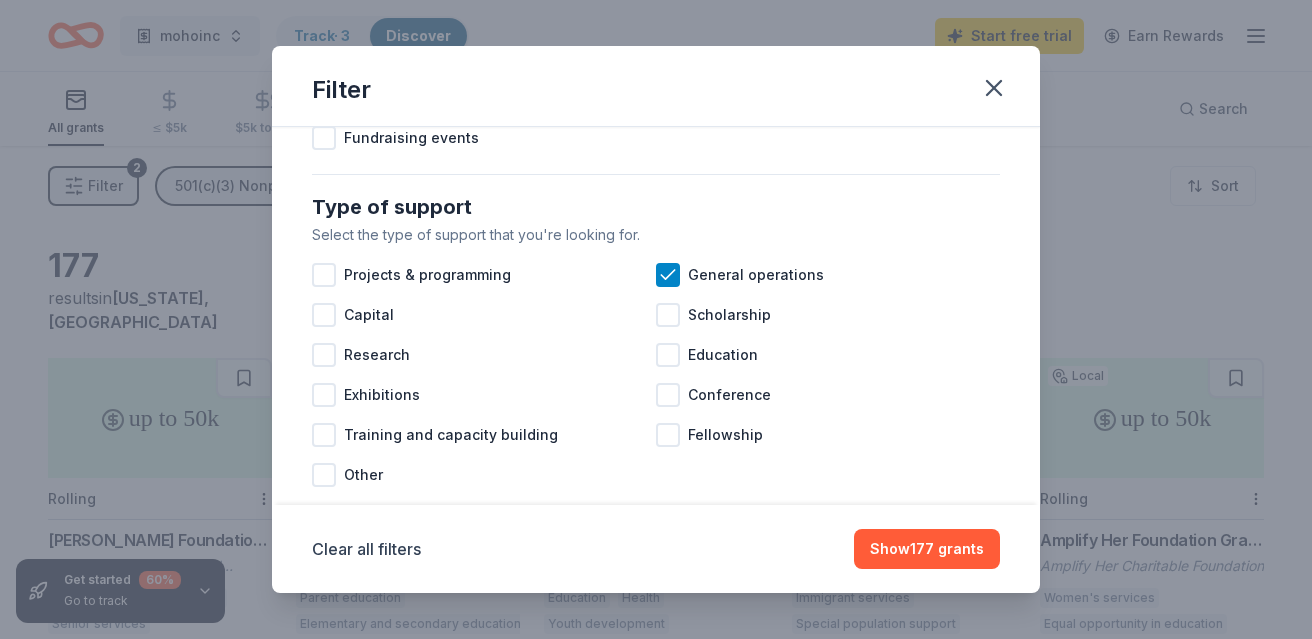scroll, scrollTop: 754, scrollLeft: 0, axis: vertical 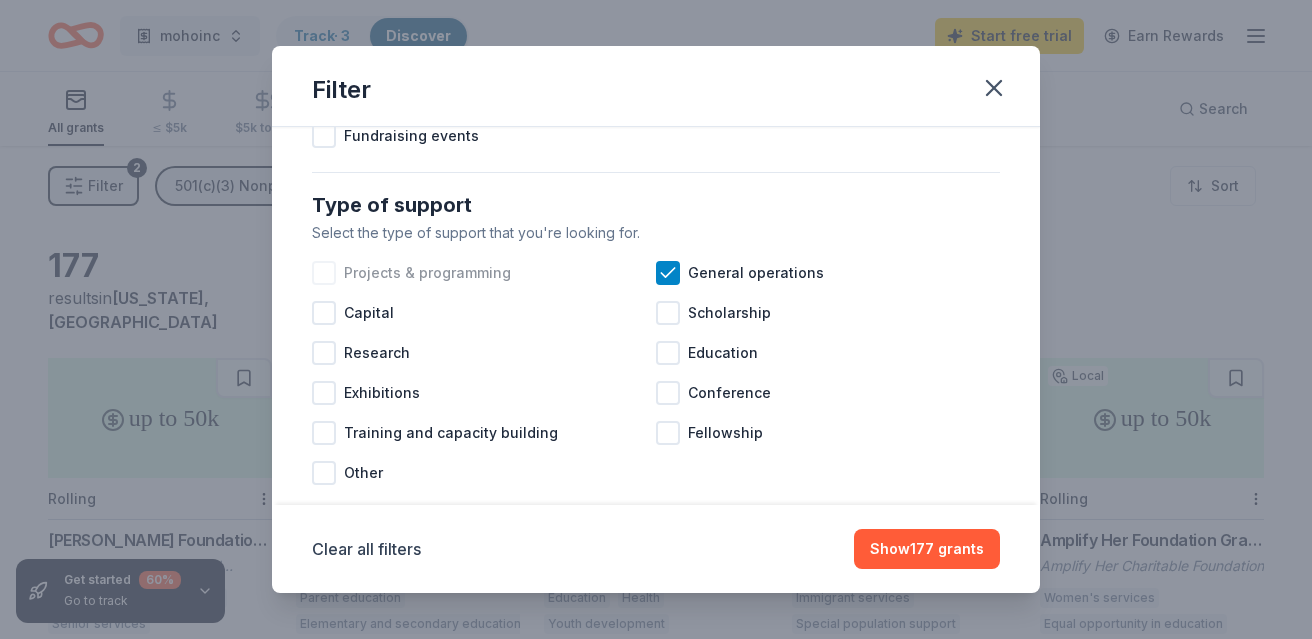 click on "Projects & programming" at bounding box center (427, 273) 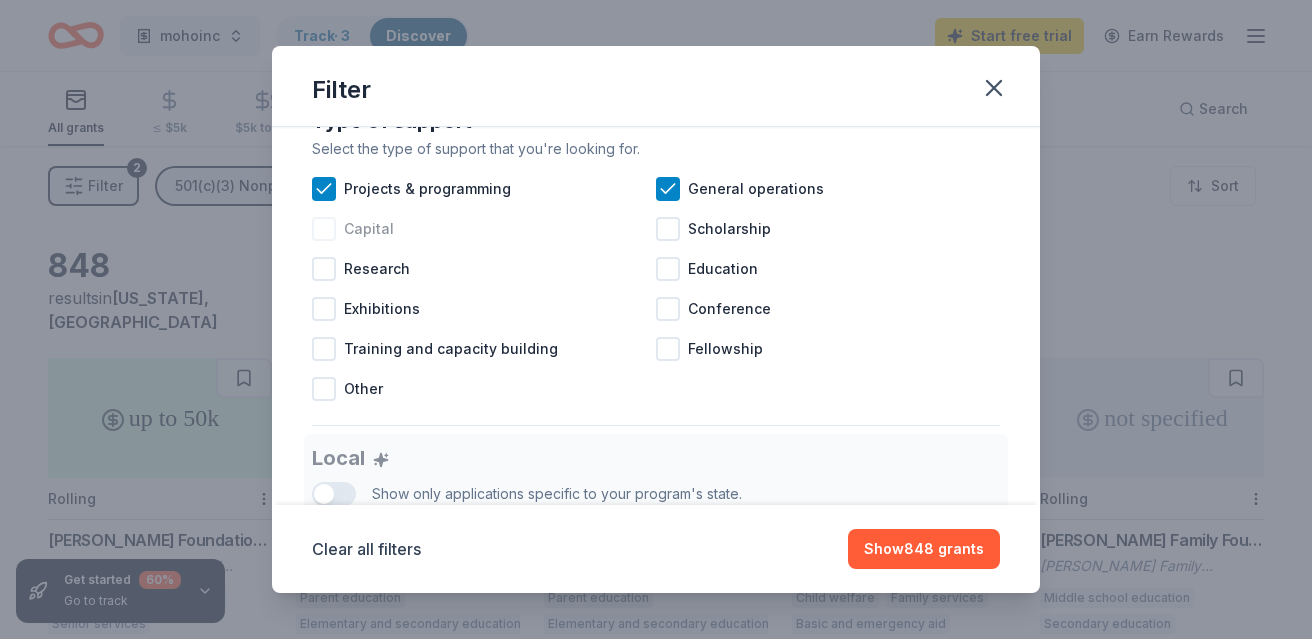 scroll, scrollTop: 840, scrollLeft: 0, axis: vertical 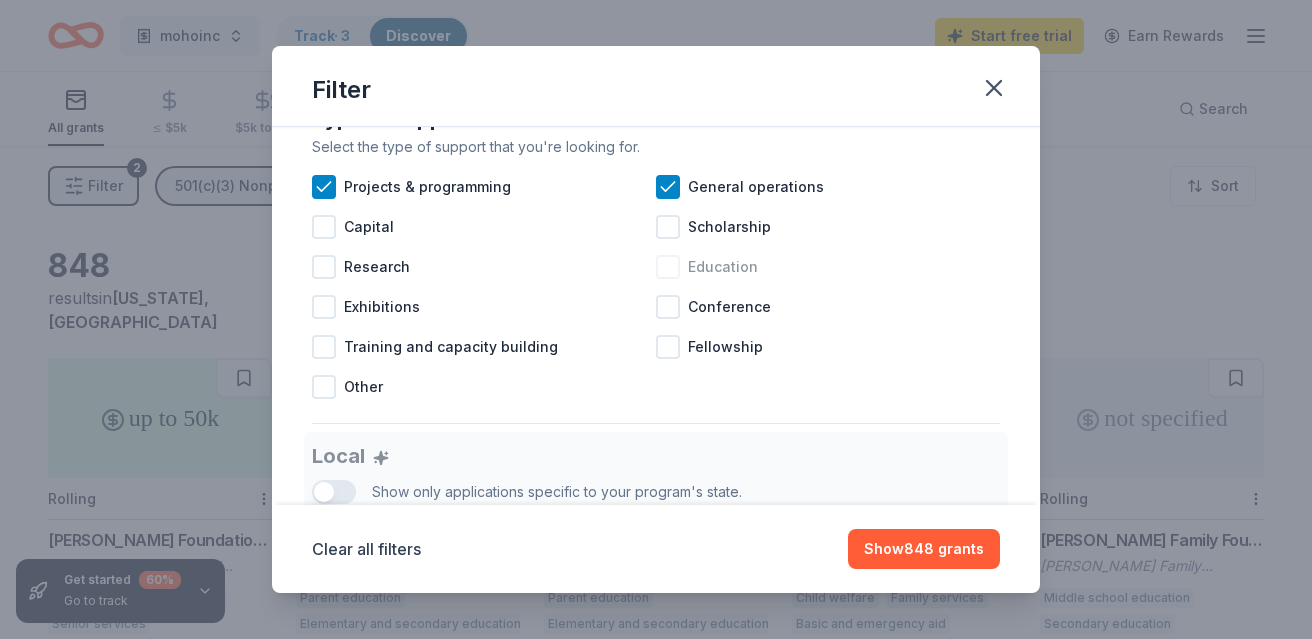 click on "Education" at bounding box center [723, 267] 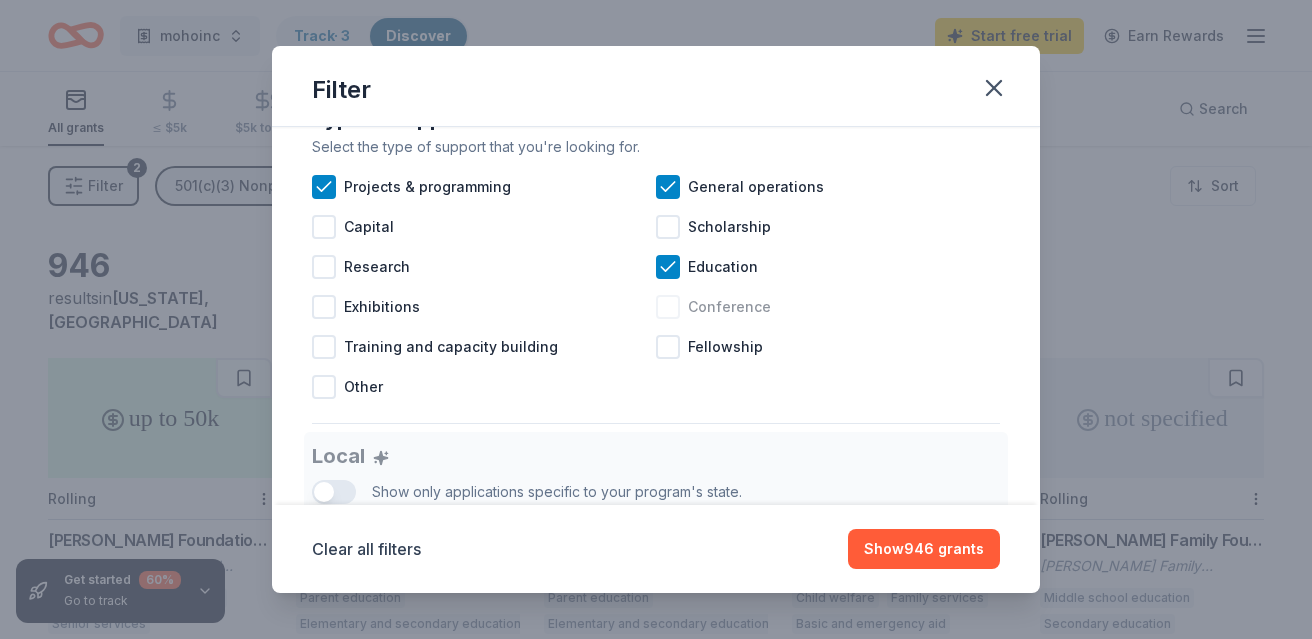 click on "Conference" at bounding box center [729, 307] 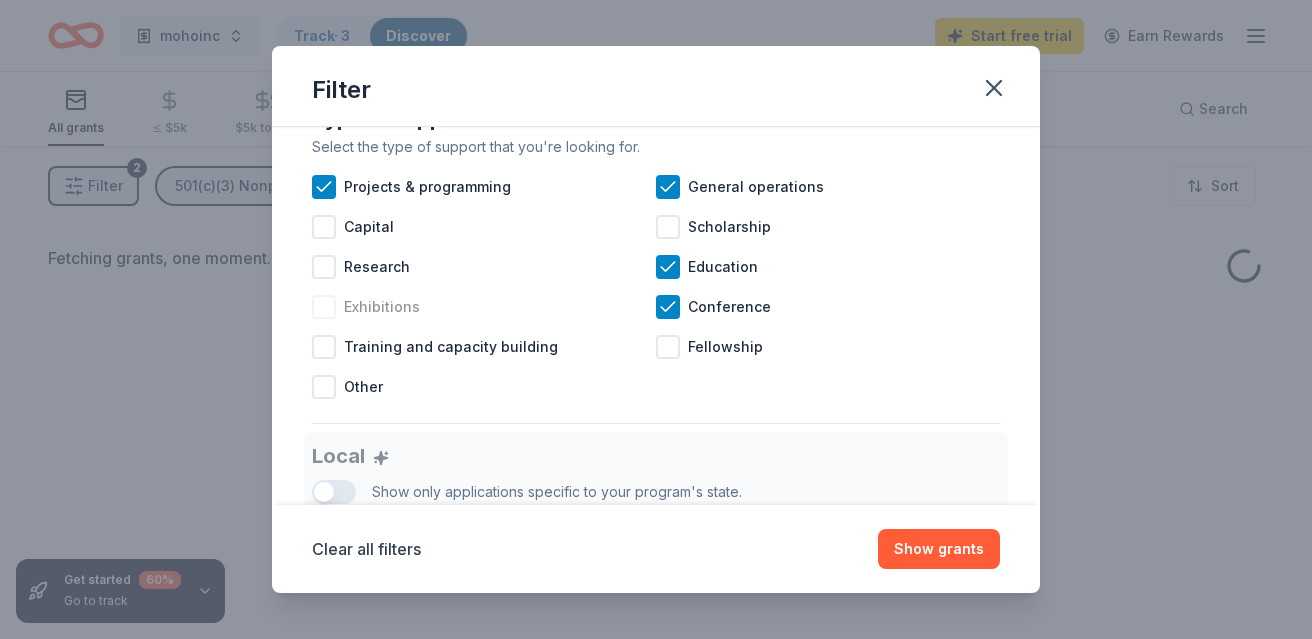 click on "Exhibitions" at bounding box center [382, 307] 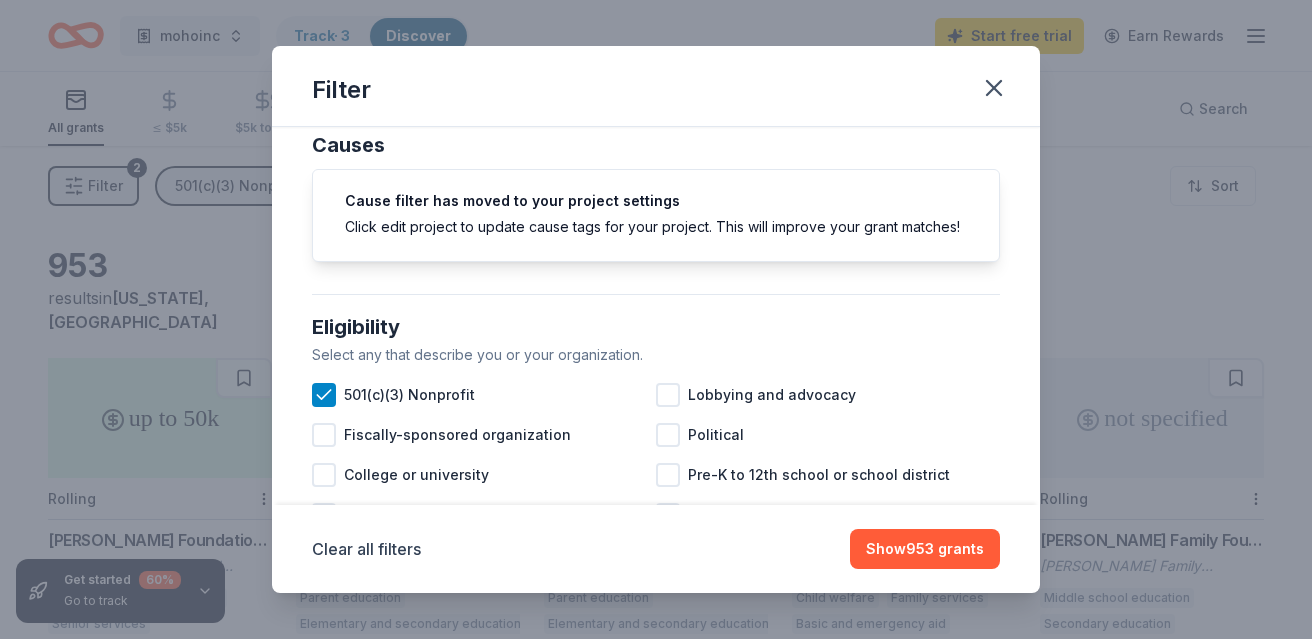 scroll, scrollTop: 0, scrollLeft: 0, axis: both 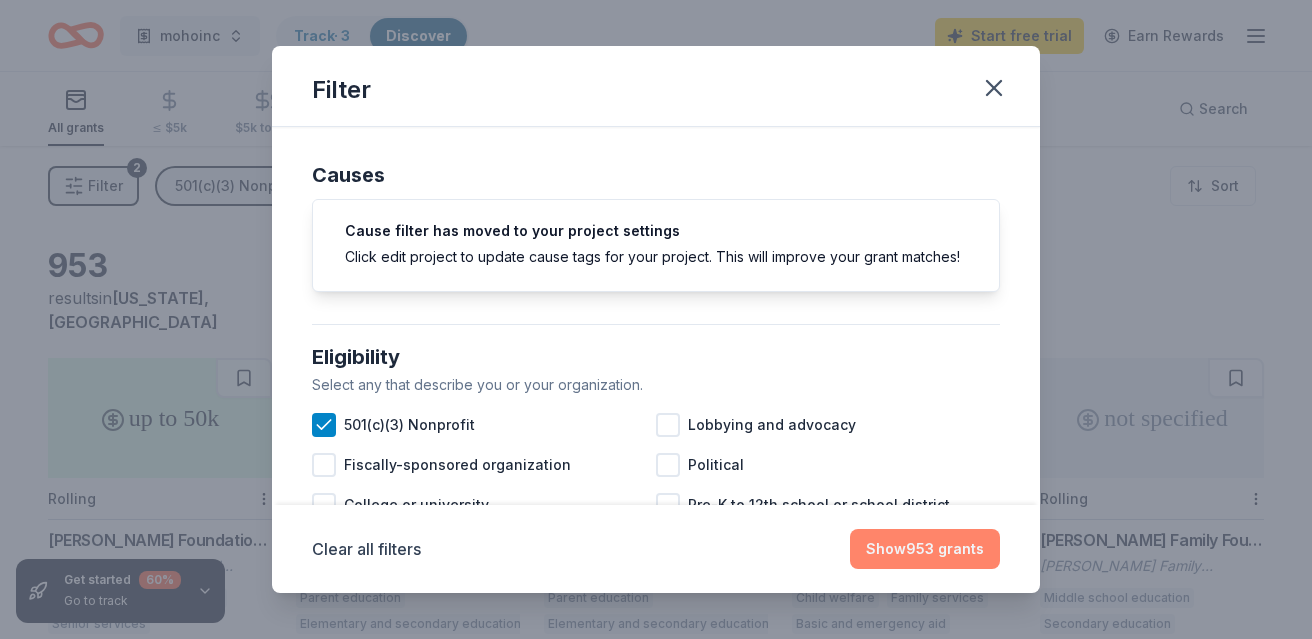 click on "Show  953   grants" at bounding box center (925, 549) 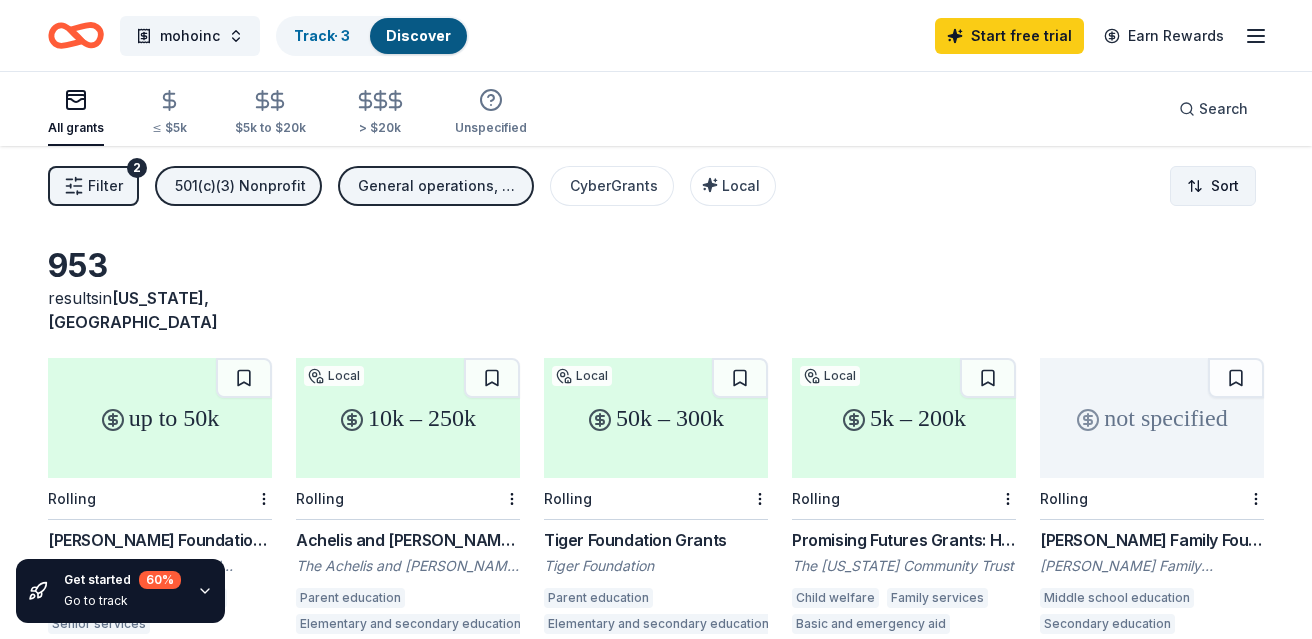 click on "mohoinc Track  · 3 Discover Start free  trial Earn Rewards All grants ≤ $5k $5k to $20k > $20k Unspecified Search Filter 2 501(c)(3) Nonprofit General operations, Projects & programming, Education, Conference, Exhibitions CyberGrants Local Sort Get started 60 % Go to track 953 results  in  [US_STATE], [GEOGRAPHIC_DATA] up to 50k Rolling [PERSON_NAME] Foundation Small Grants Program The [PERSON_NAME] and [PERSON_NAME] Foundation Mental and [MEDICAL_DATA] Senior services Military veterans Out-of-school learning Health care access College preparation Supportive housing Victim aid Nutrition In-patient medical care Health care clinics Dental care Employment Environmental education Housing development [MEDICAL_DATA] [MEDICAL_DATA] Domestic violence Food security Financial services Job training +  18  more 10k – 250k Local Rolling Achelis and [PERSON_NAME] Foundation Grant The Achelis and [PERSON_NAME] Foundation Parent education Elementary and secondary education Child welfare Family services Adolescent parenting Higher education Pediatrics Health" at bounding box center [656, 319] 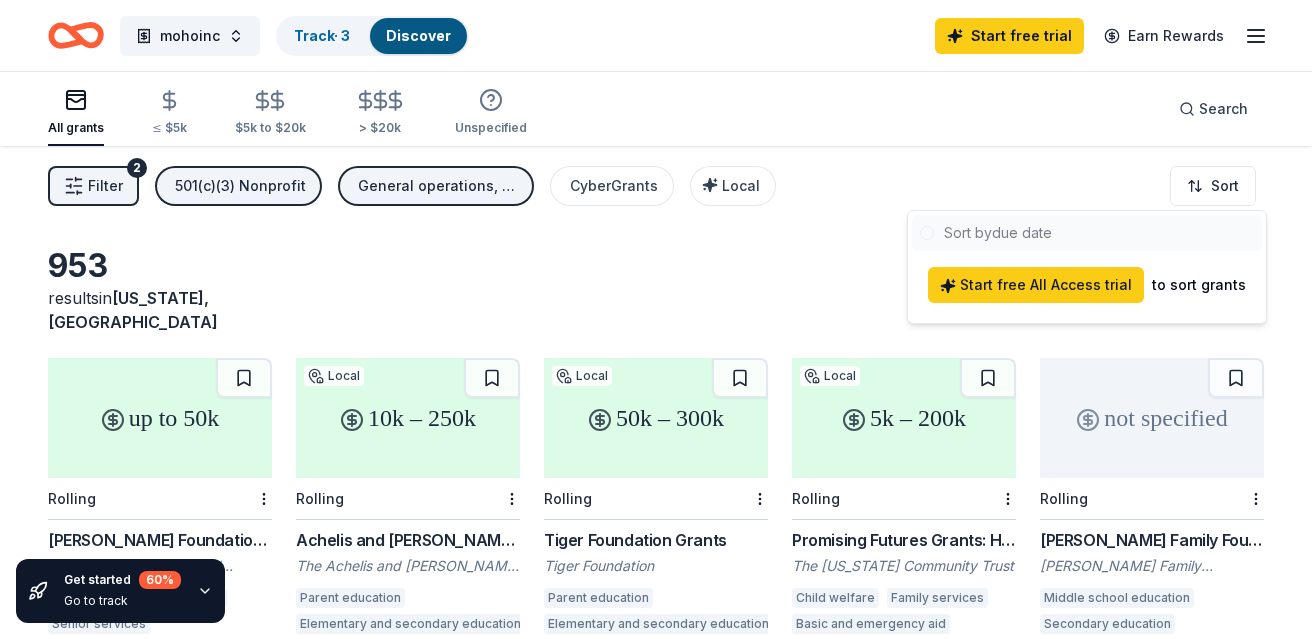click at bounding box center (1087, 233) 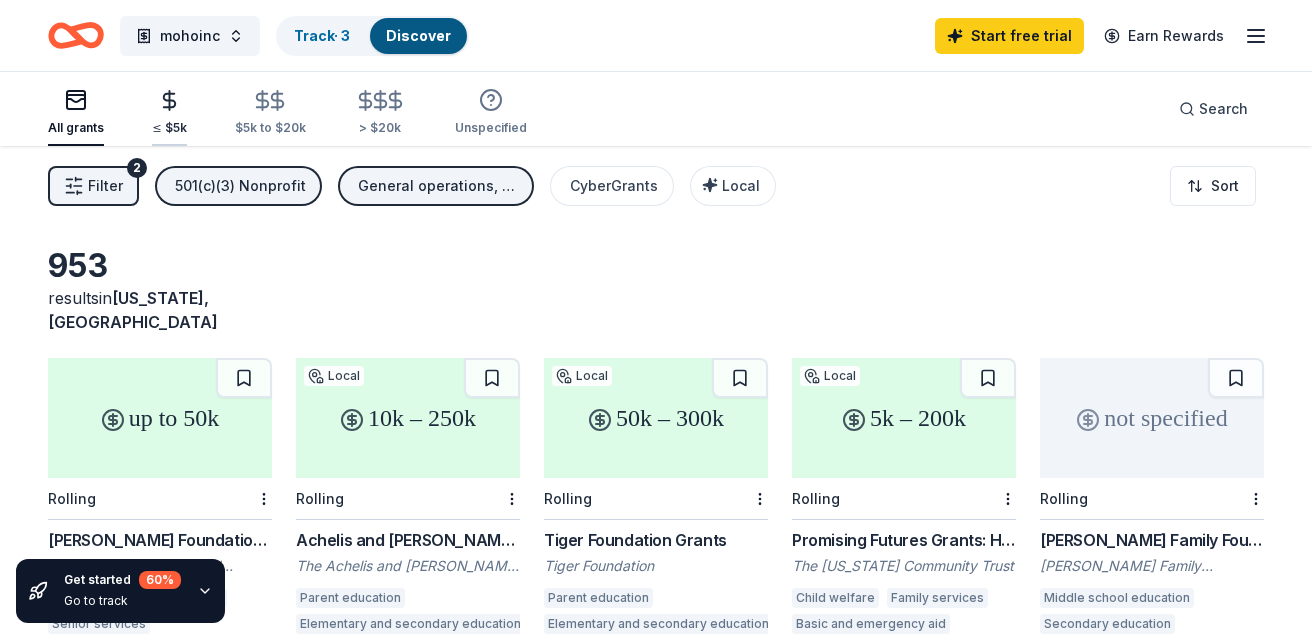 click 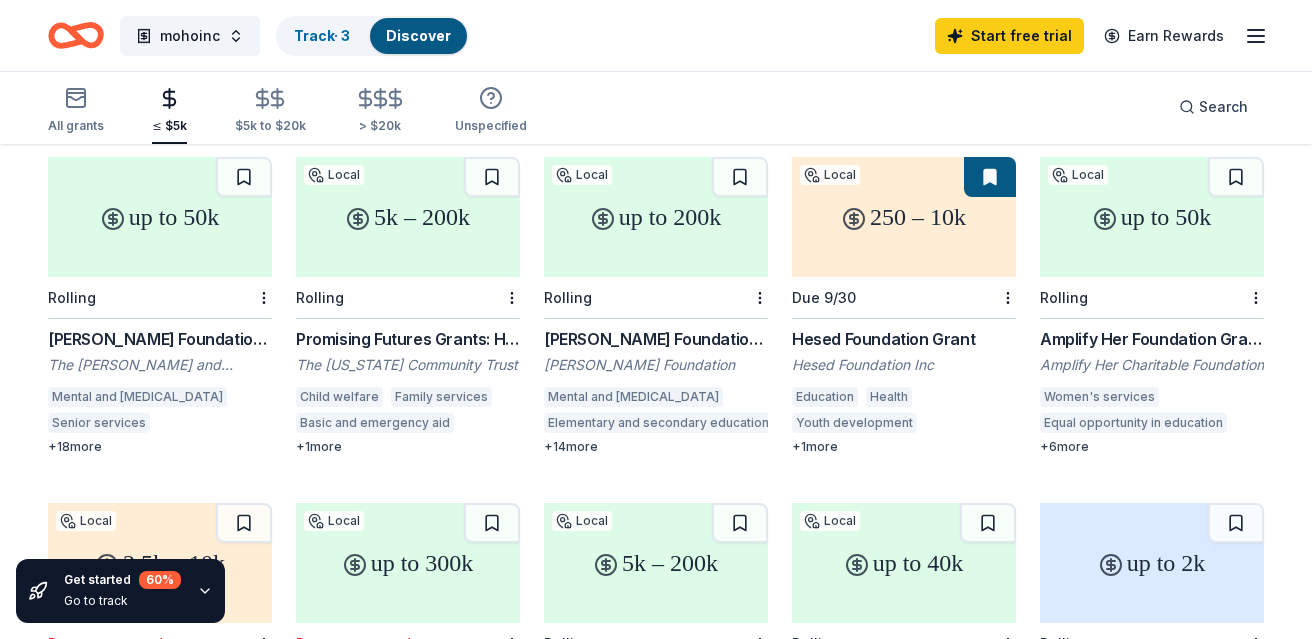 scroll, scrollTop: 0, scrollLeft: 0, axis: both 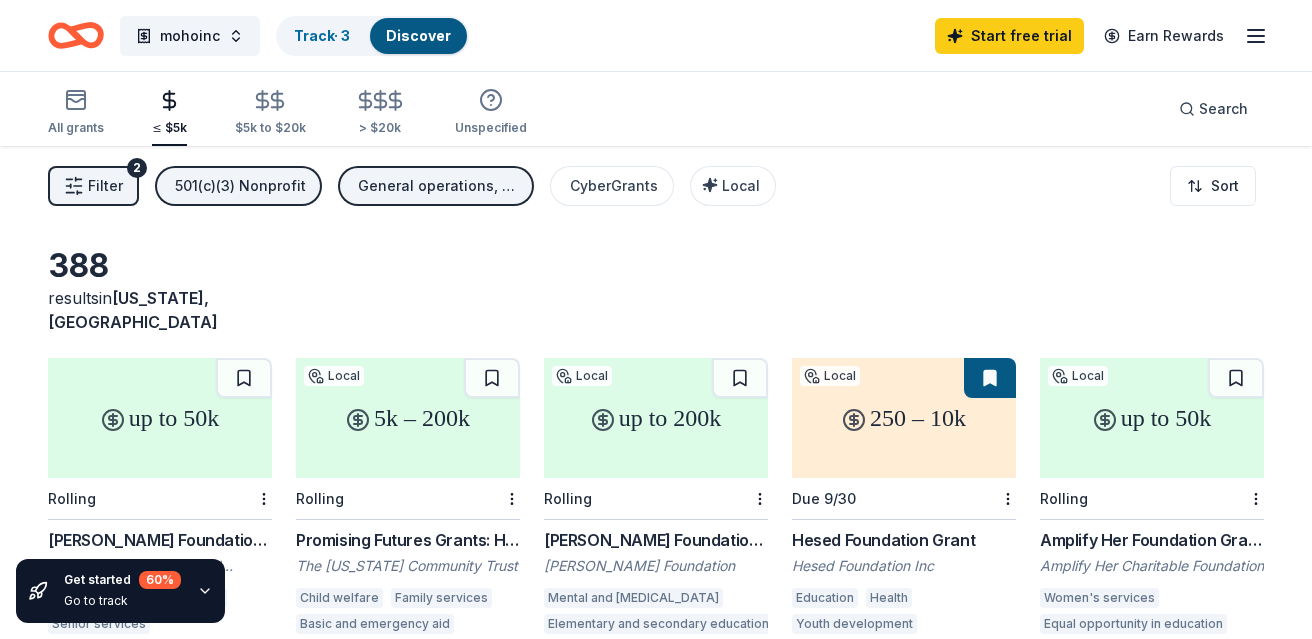 click on "Filter" at bounding box center (105, 186) 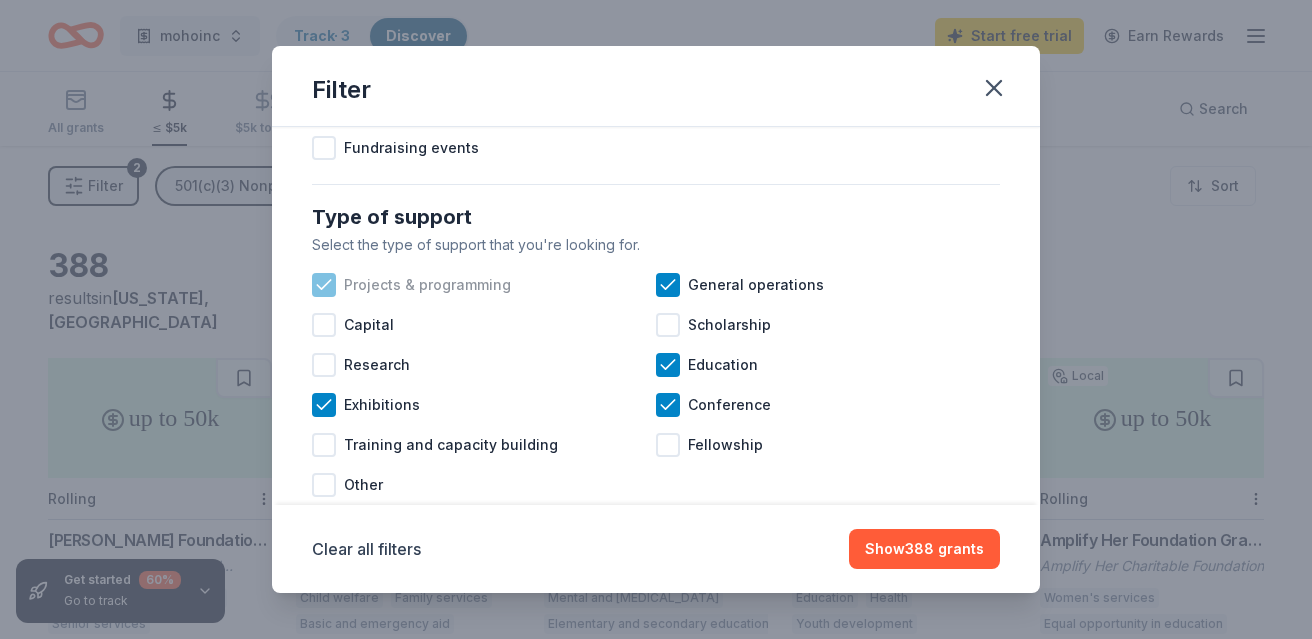 scroll, scrollTop: 762, scrollLeft: 0, axis: vertical 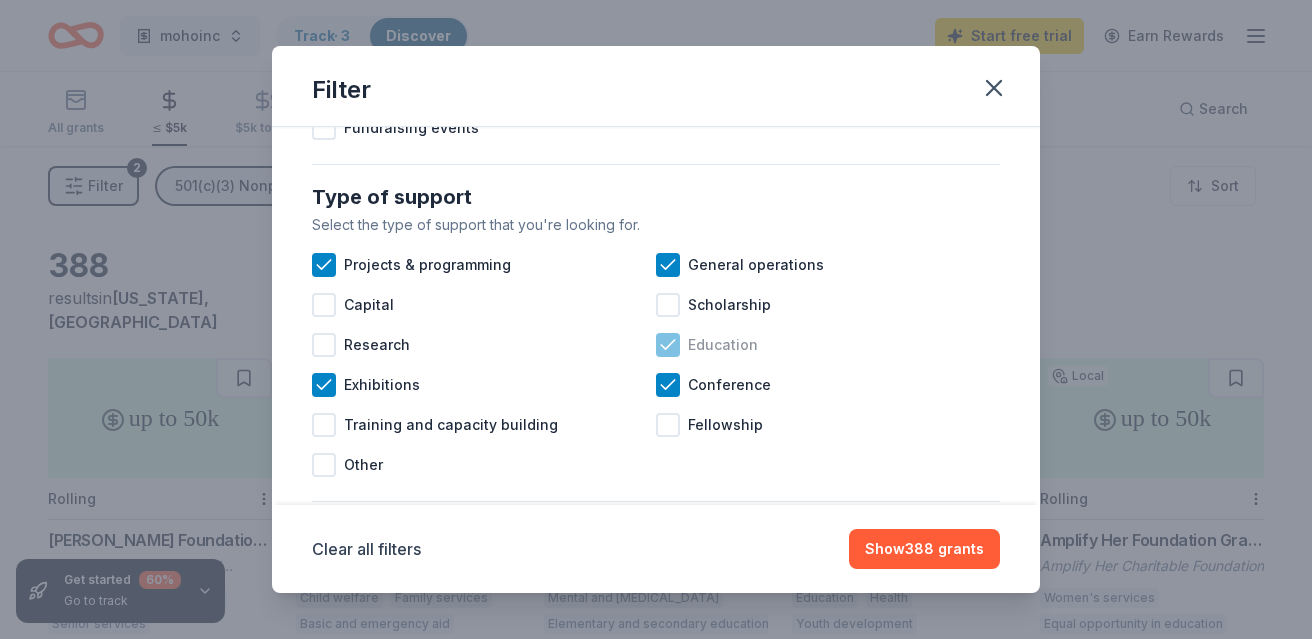 click 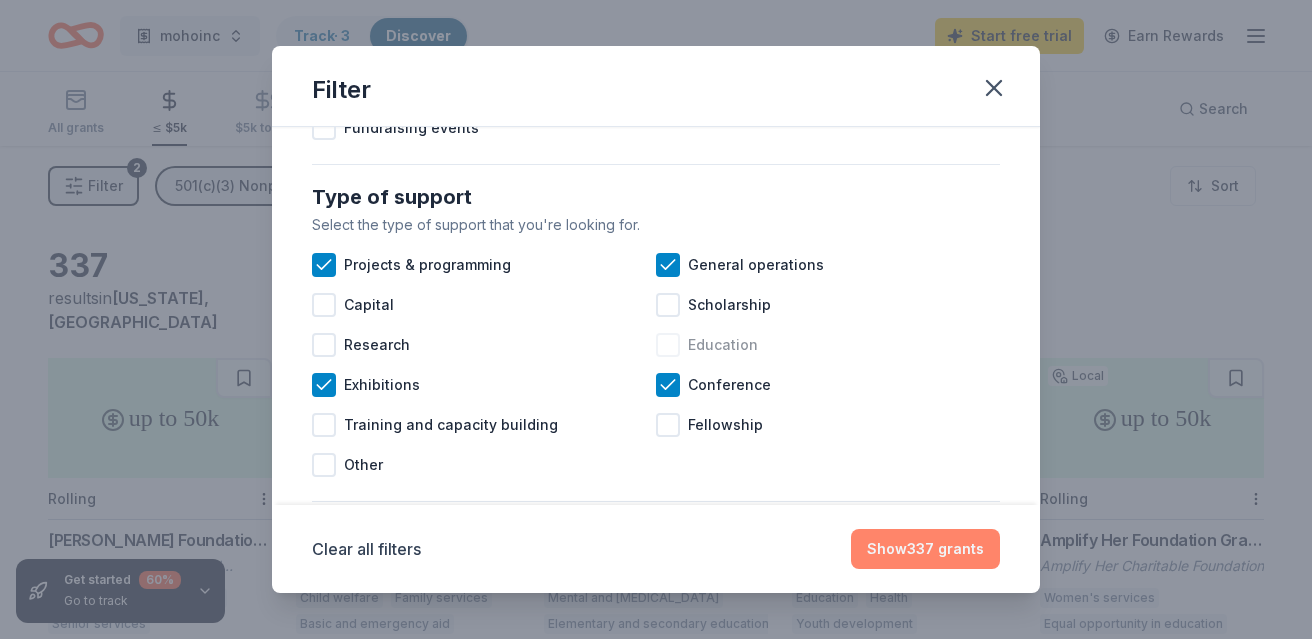 click on "Show  337   grants" at bounding box center (925, 549) 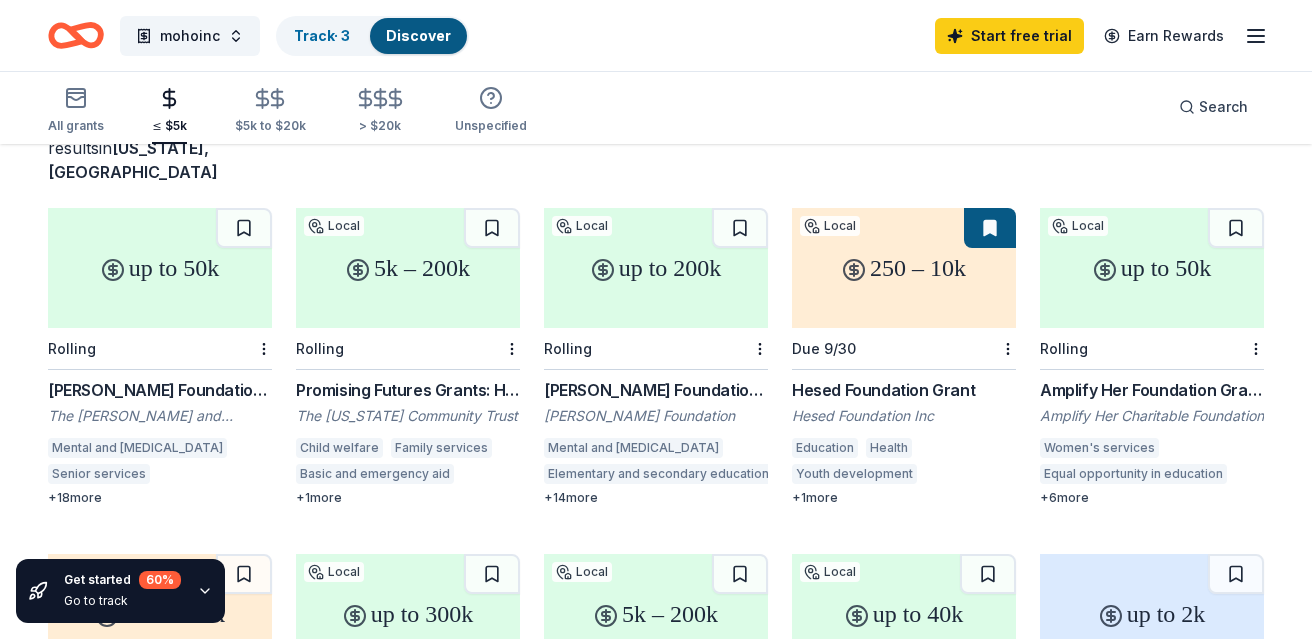 scroll, scrollTop: 143, scrollLeft: 0, axis: vertical 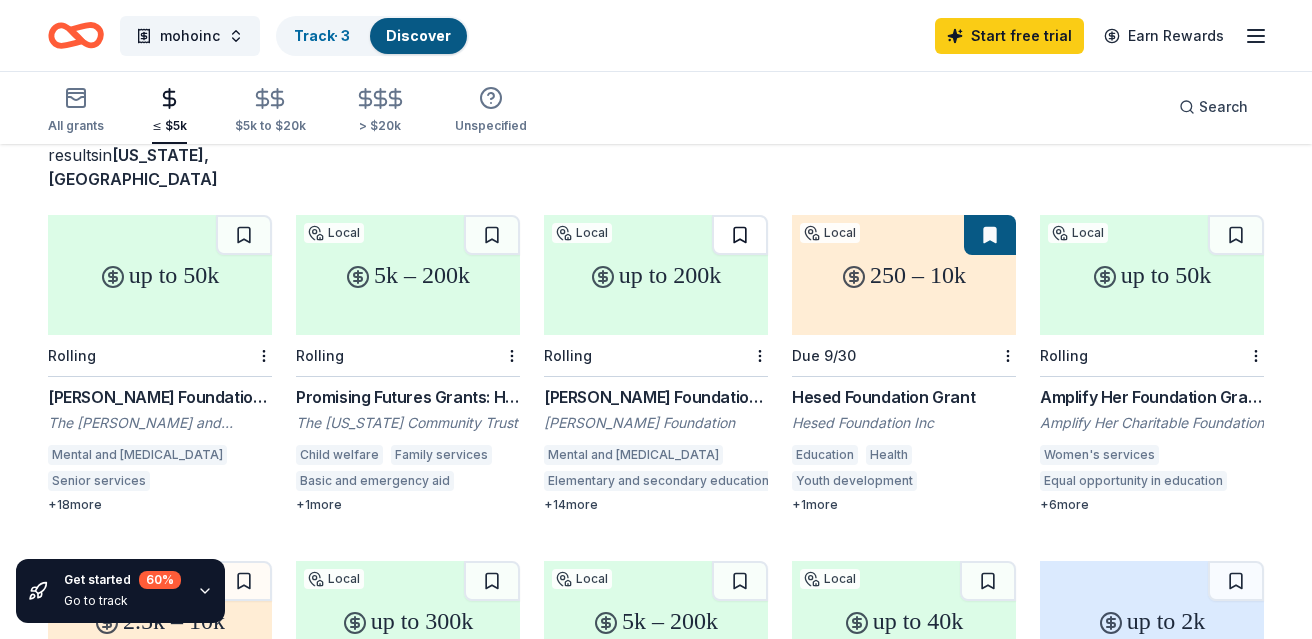click at bounding box center [740, 235] 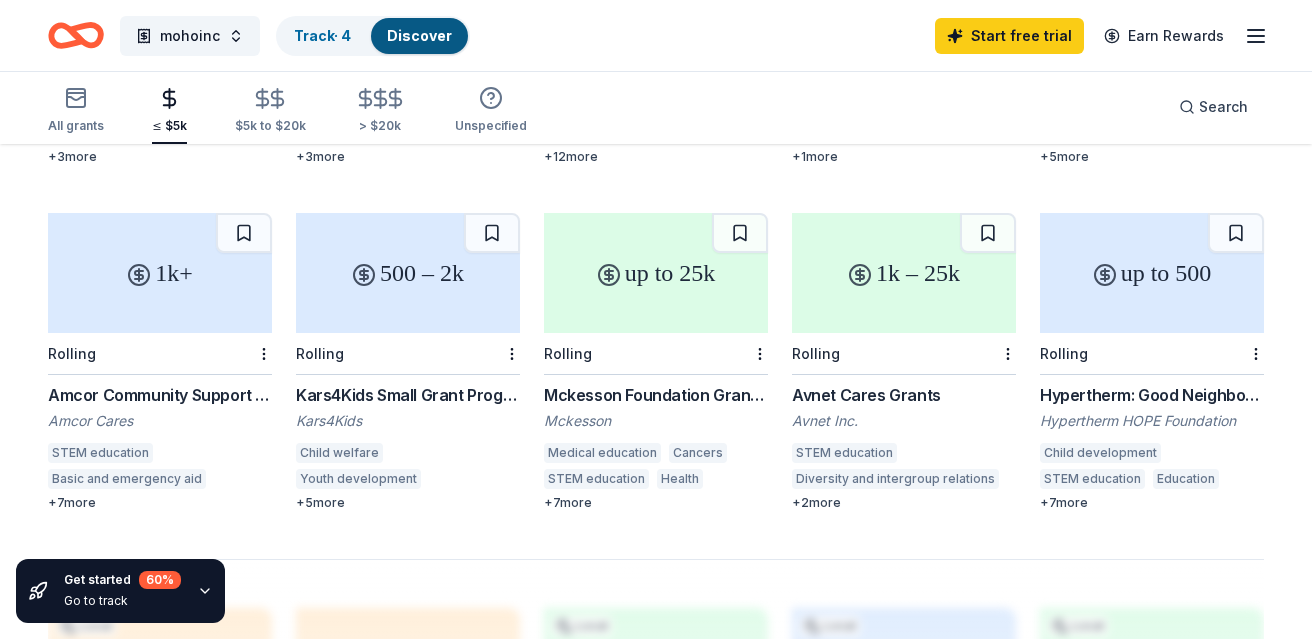 scroll, scrollTop: 1188, scrollLeft: 0, axis: vertical 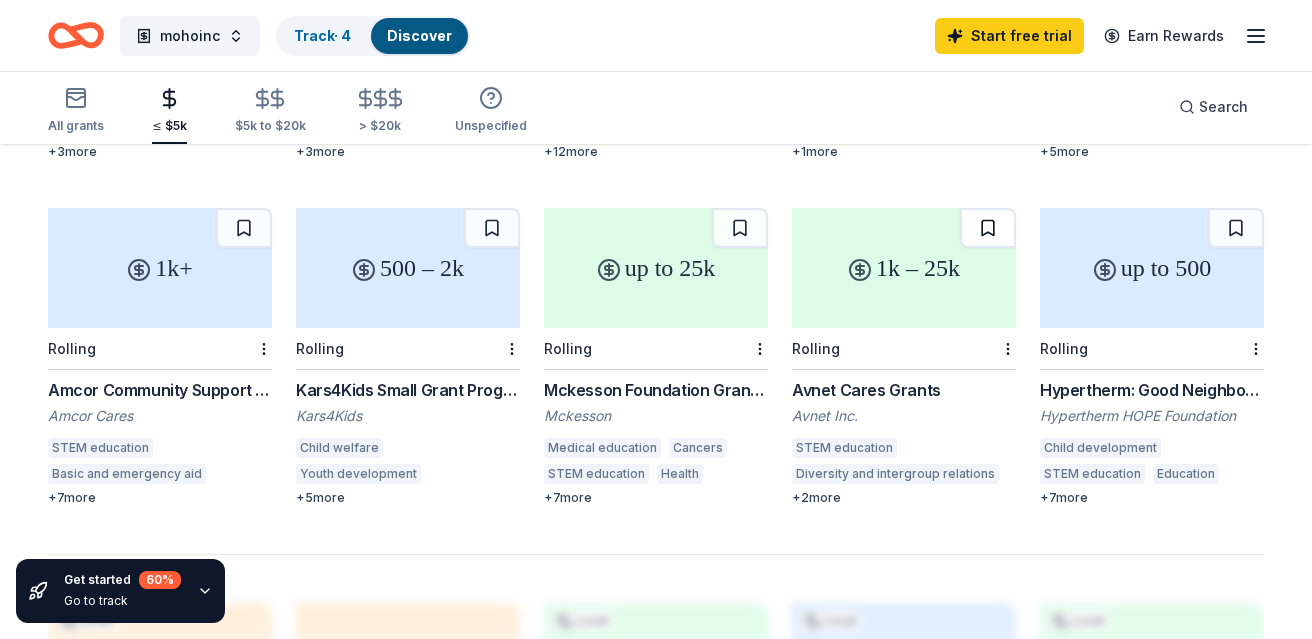 click at bounding box center (988, 228) 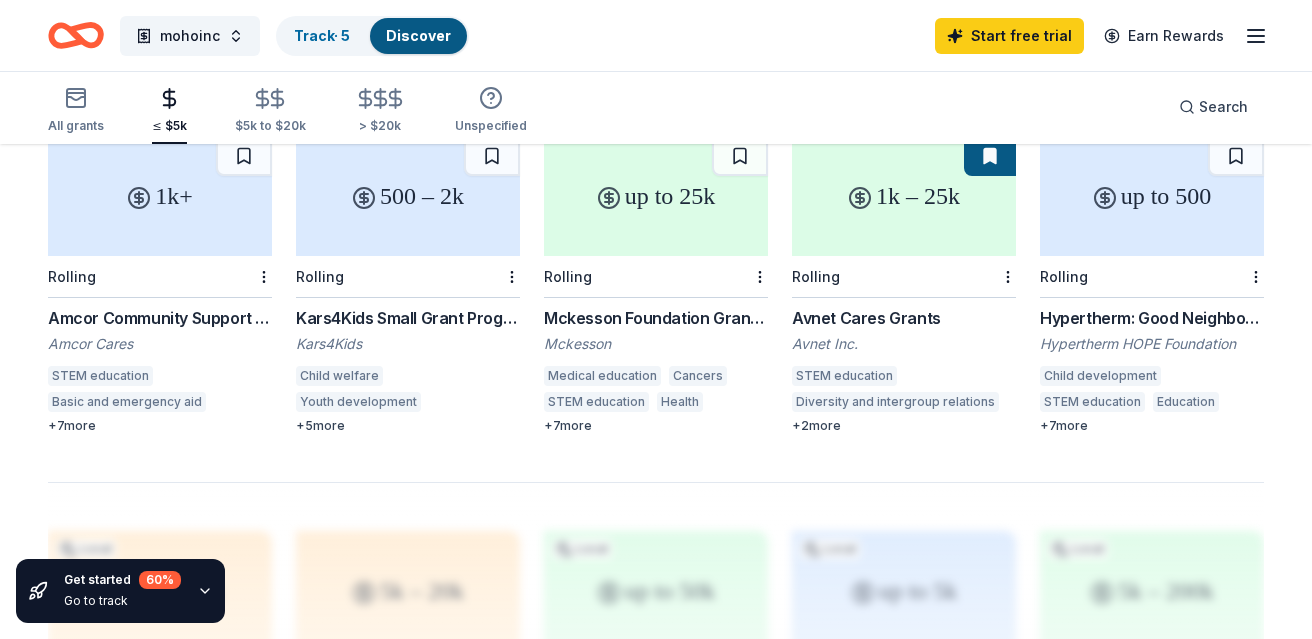 scroll, scrollTop: 1263, scrollLeft: 0, axis: vertical 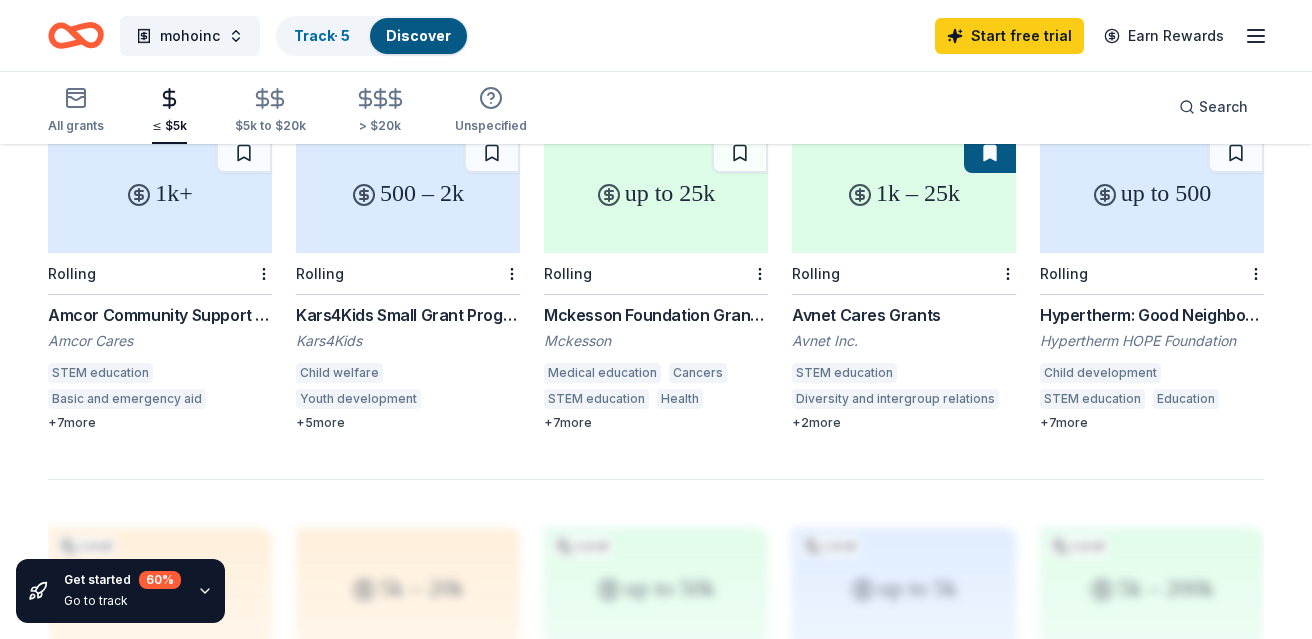click on "Out-of-school learning" at bounding box center [368, 425] 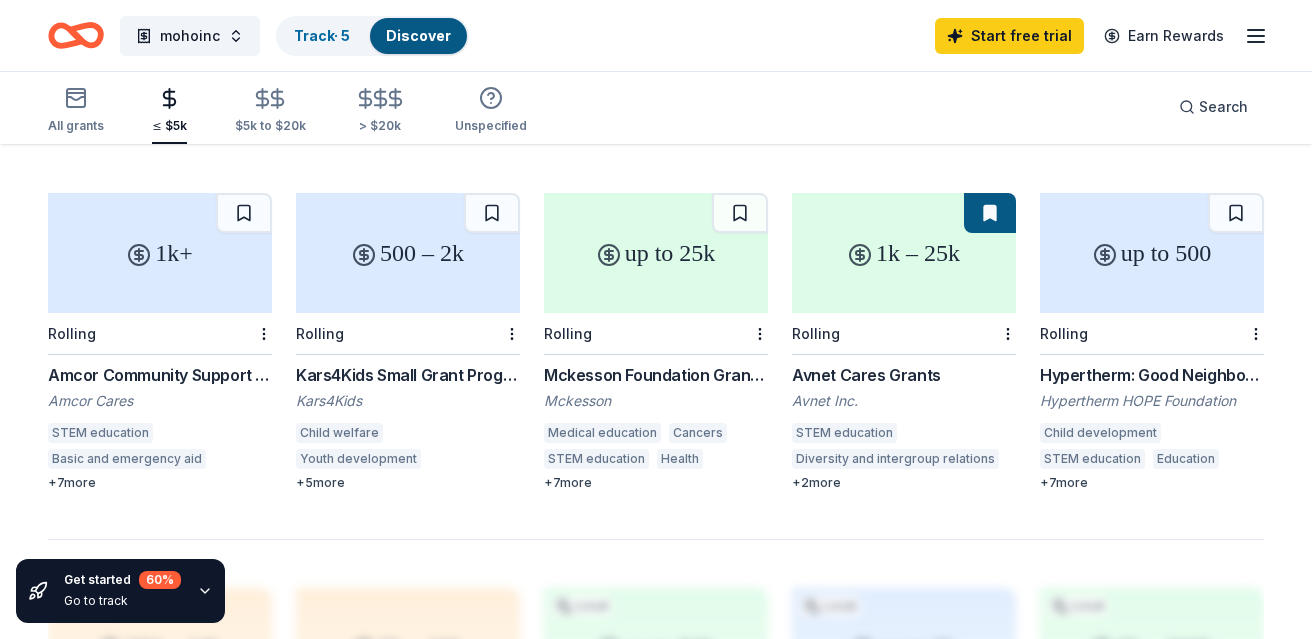 scroll, scrollTop: 1150, scrollLeft: 0, axis: vertical 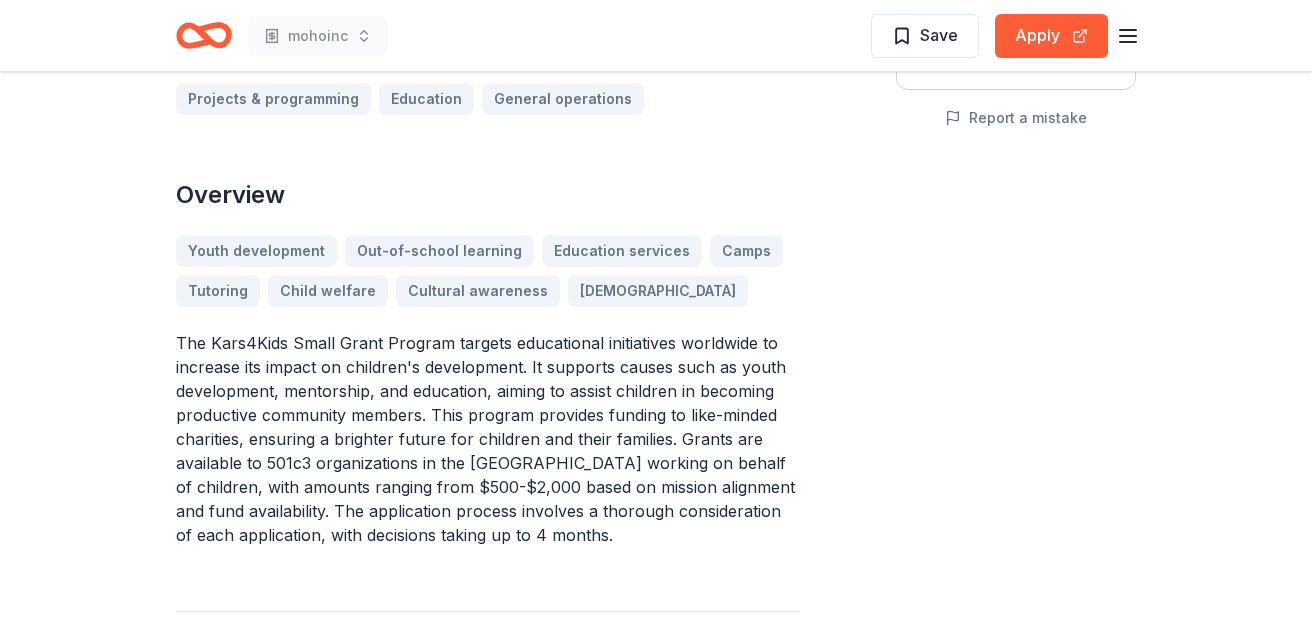 click on "Youth development Out-of-school learning Education services Camps Tutoring Child welfare Cultural awareness [DEMOGRAPHIC_DATA]" at bounding box center (488, 271) 